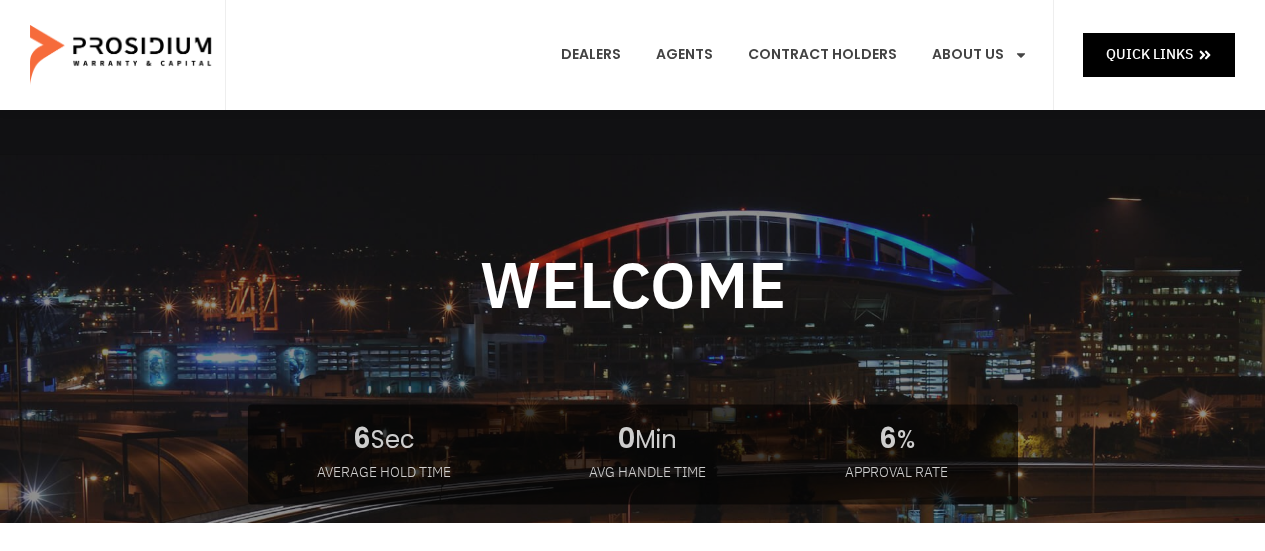 scroll, scrollTop: 0, scrollLeft: 0, axis: both 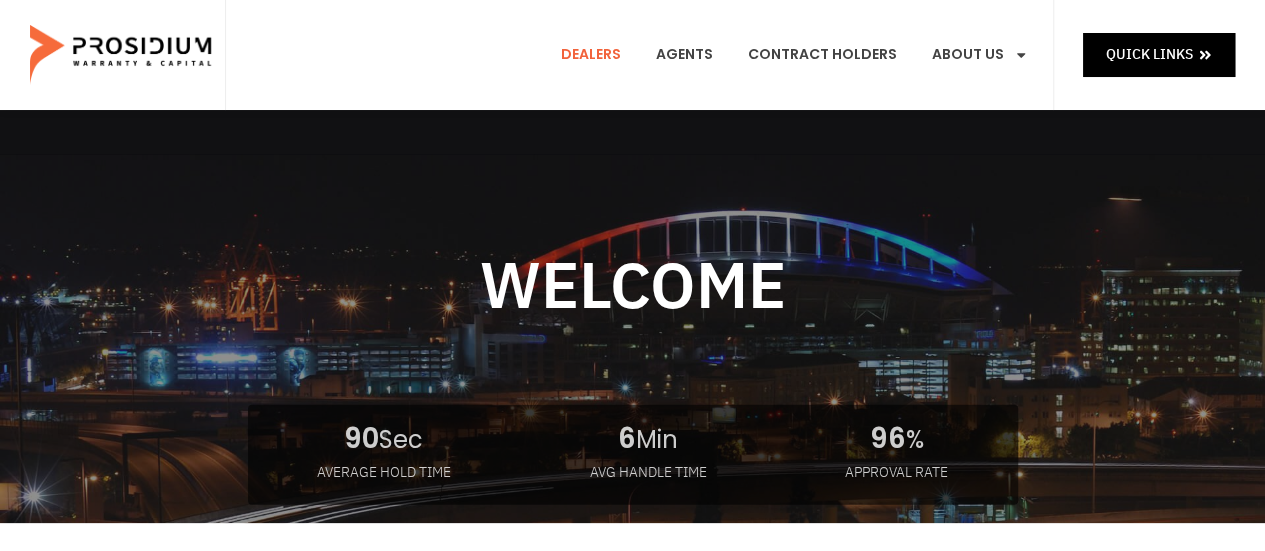 click on "Dealers" 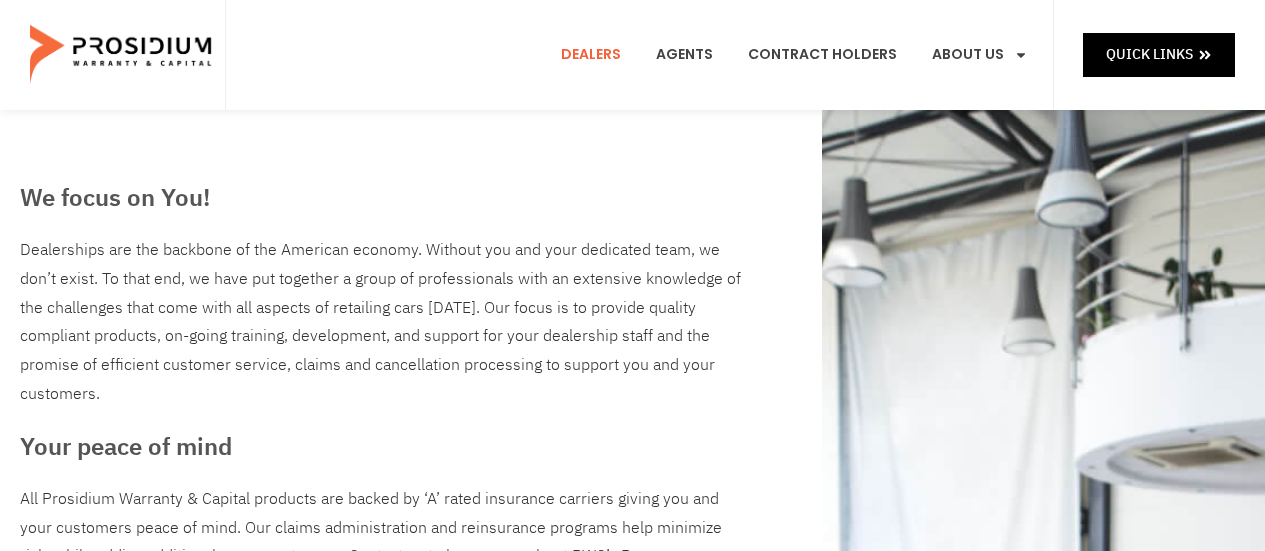 scroll, scrollTop: 0, scrollLeft: 0, axis: both 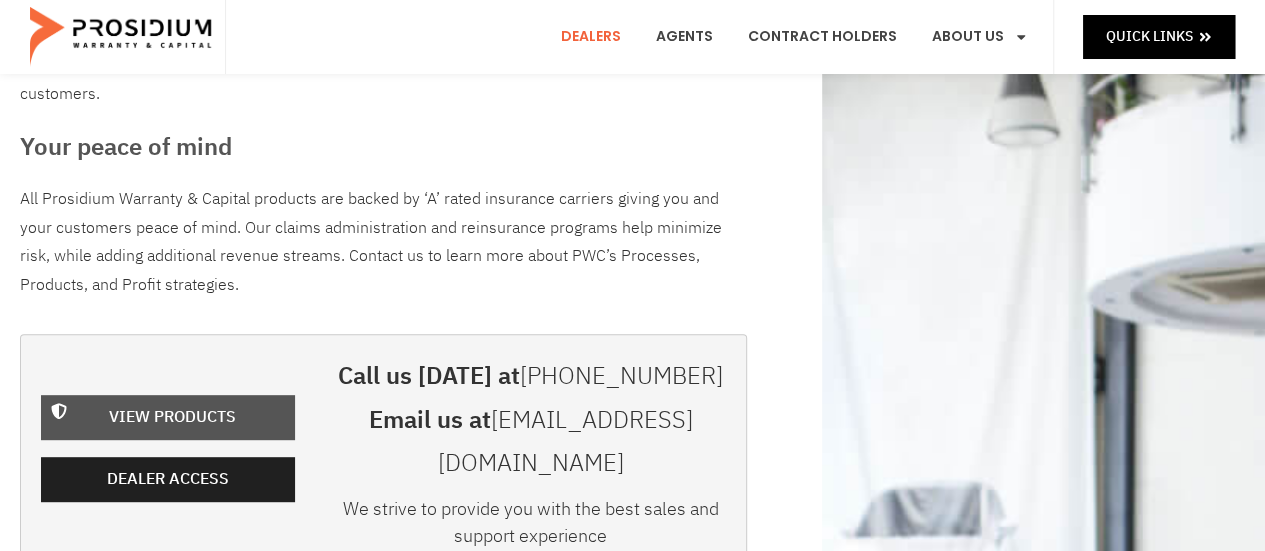 click on "View Products" at bounding box center (172, 417) 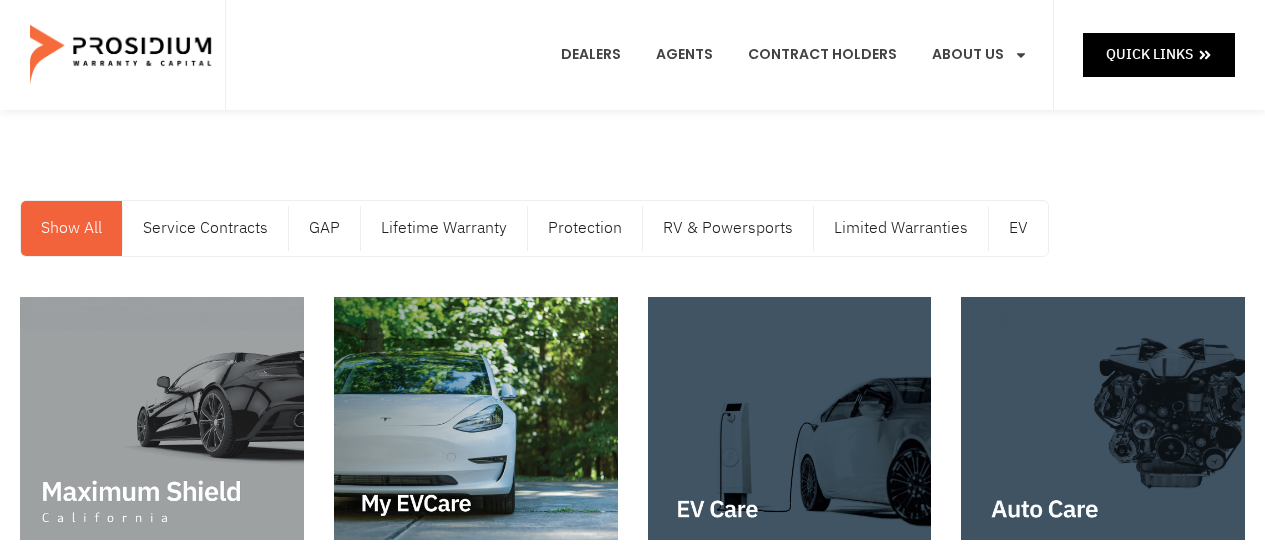 scroll, scrollTop: 0, scrollLeft: 0, axis: both 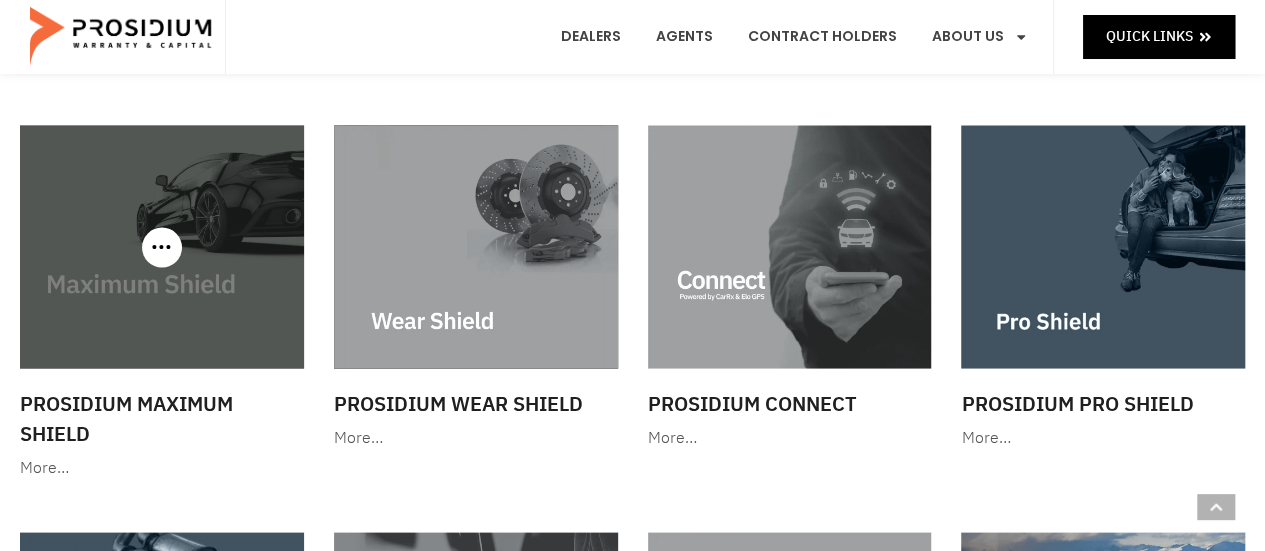 click 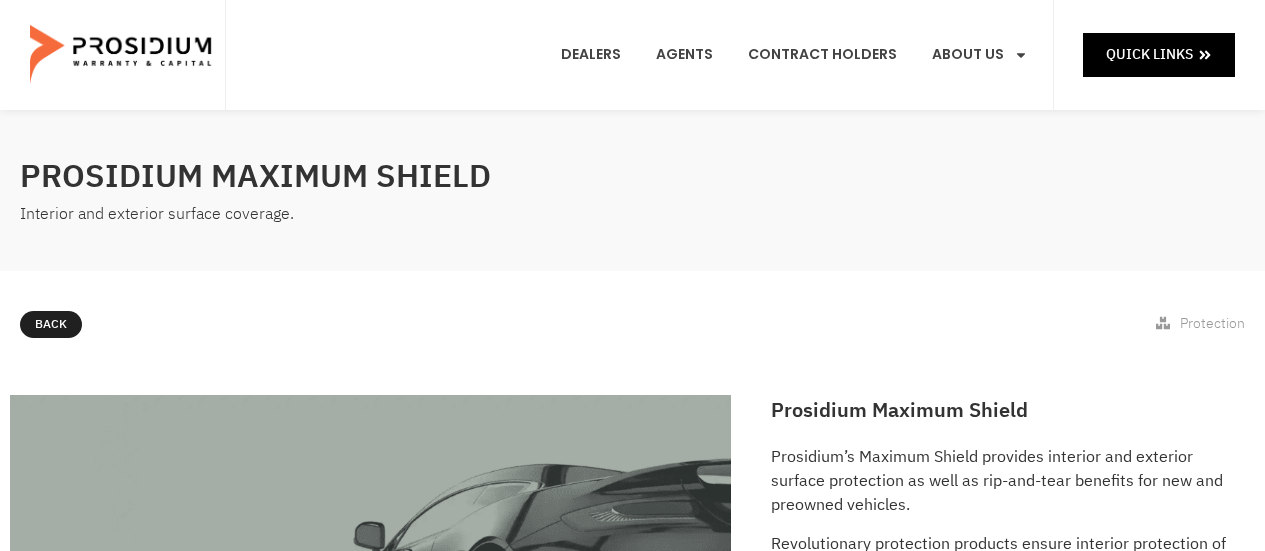 scroll, scrollTop: 0, scrollLeft: 0, axis: both 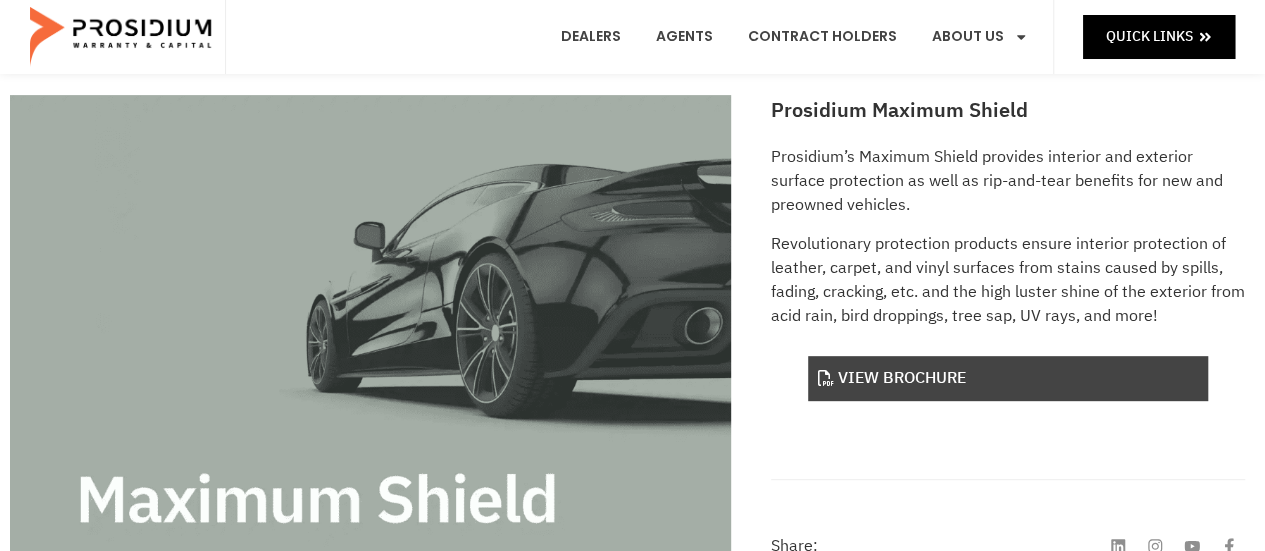 click on "View Brochure" at bounding box center [1008, 378] 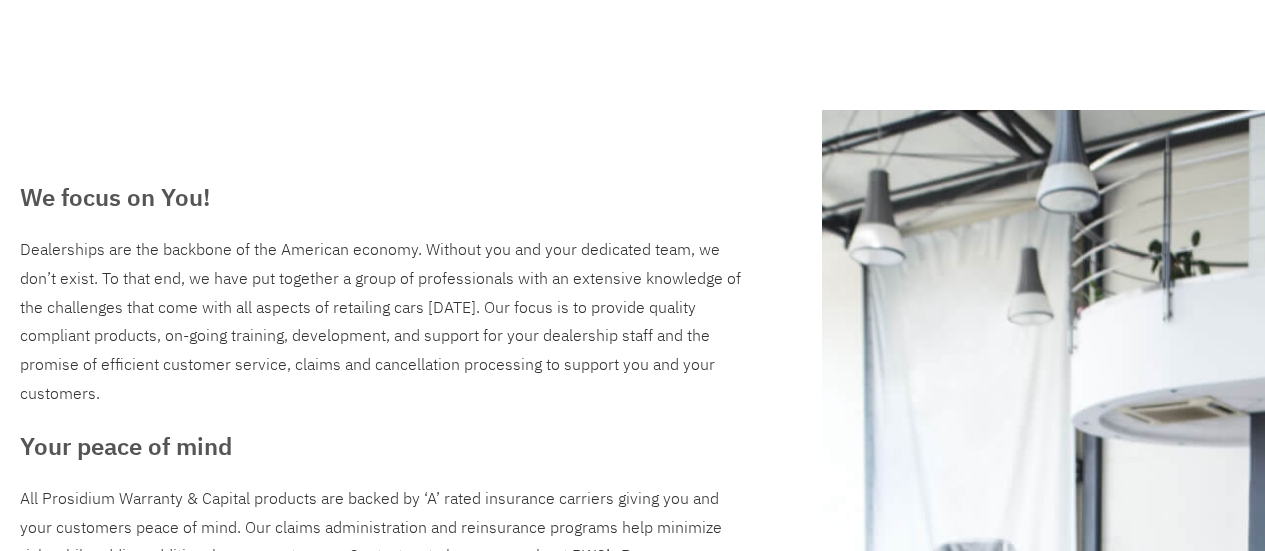 scroll, scrollTop: 0, scrollLeft: 0, axis: both 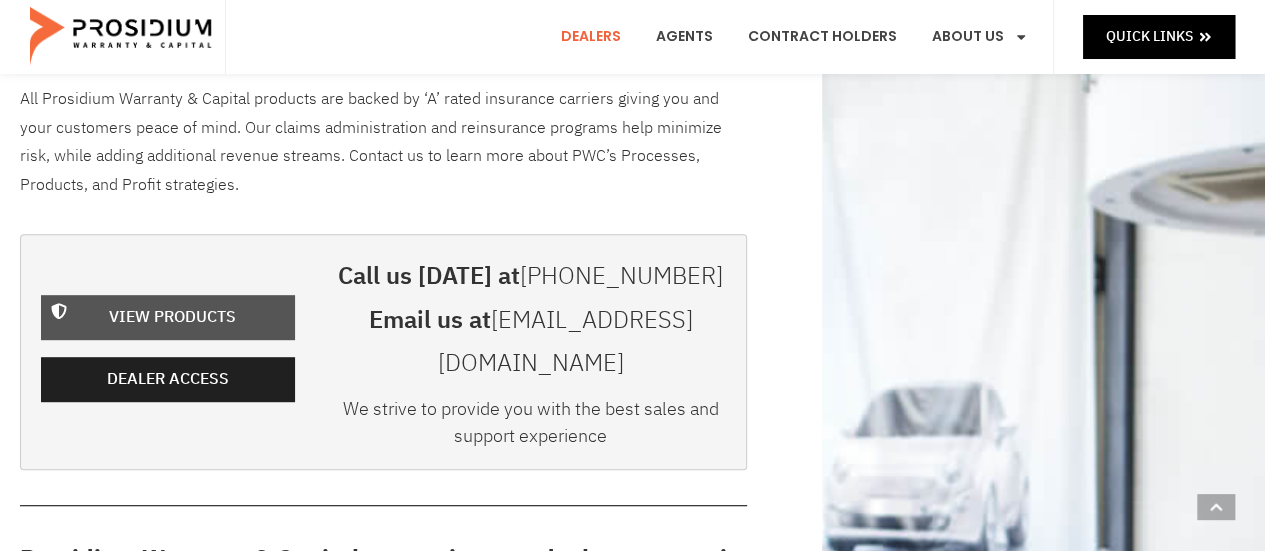 click on "View Products" at bounding box center [172, 317] 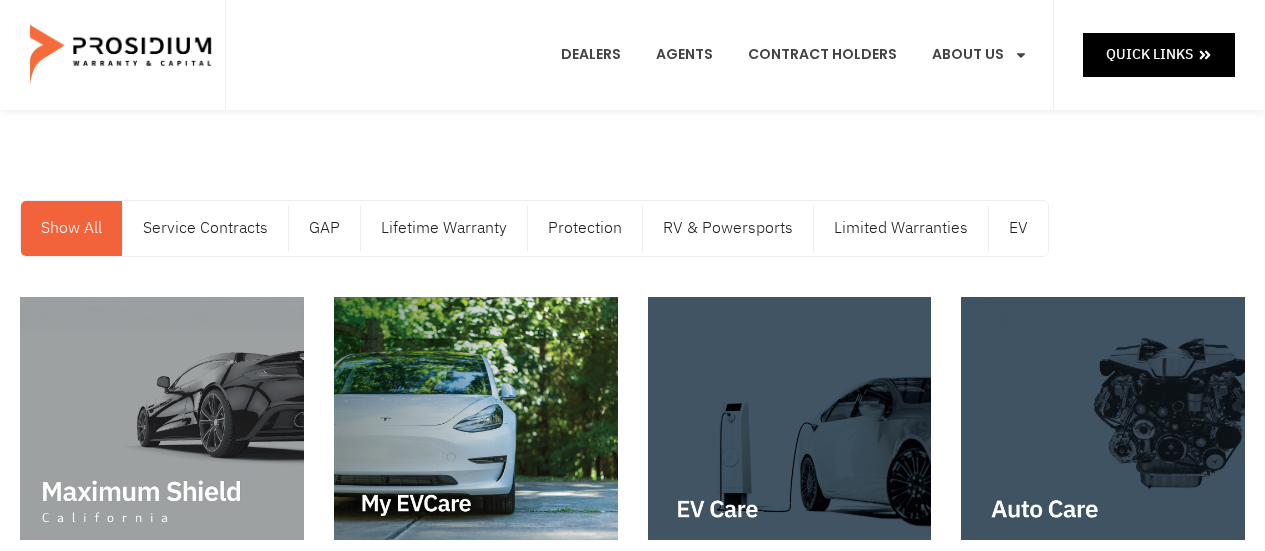 scroll, scrollTop: 0, scrollLeft: 0, axis: both 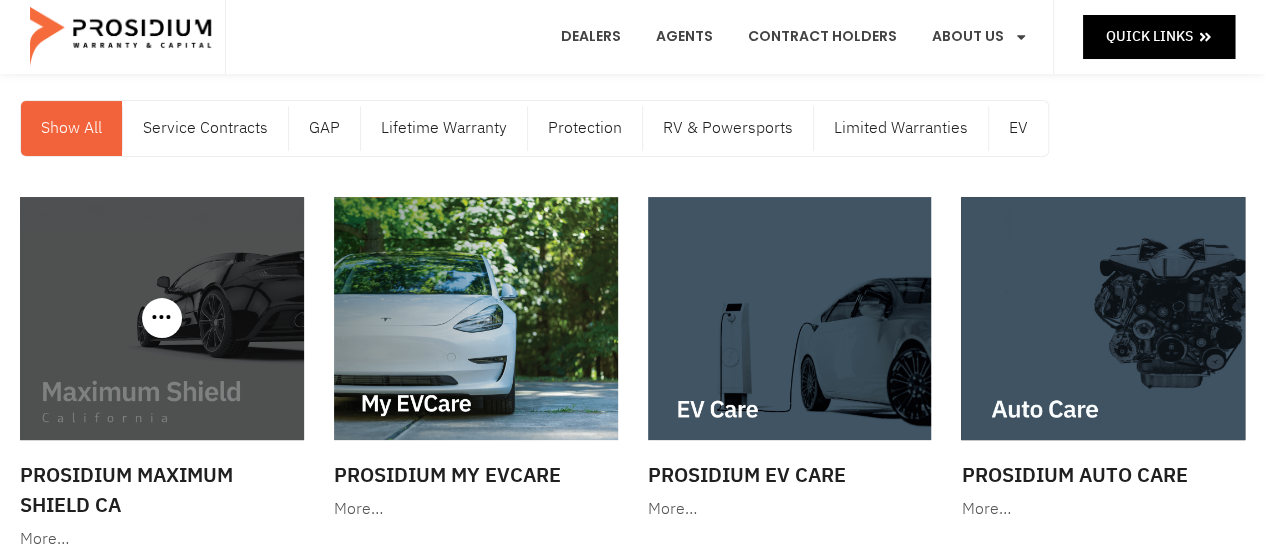 click 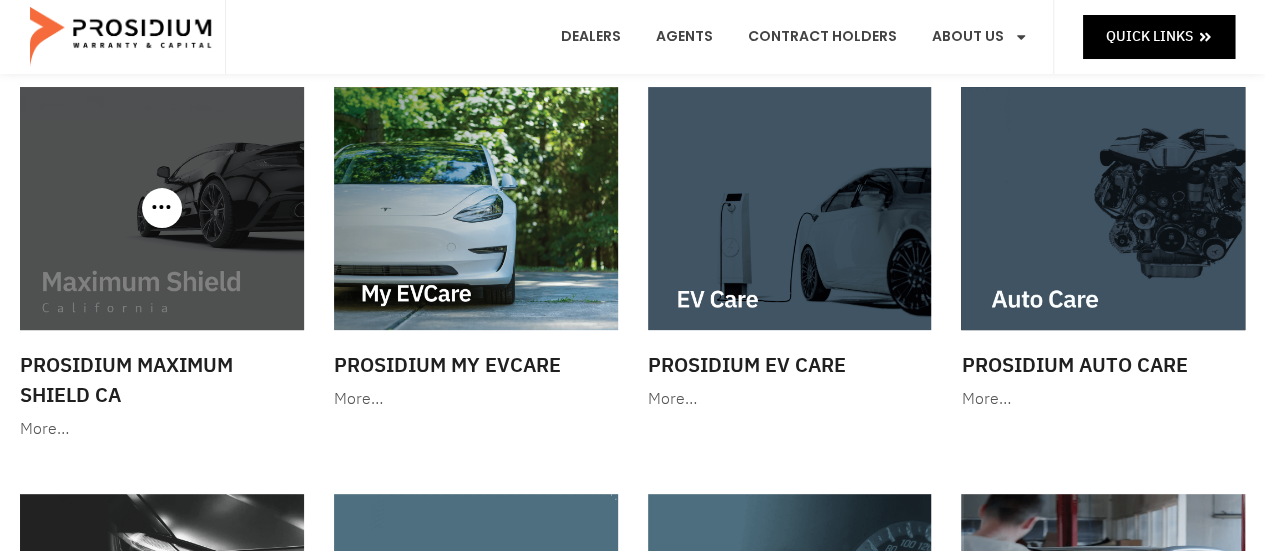 scroll, scrollTop: 300, scrollLeft: 0, axis: vertical 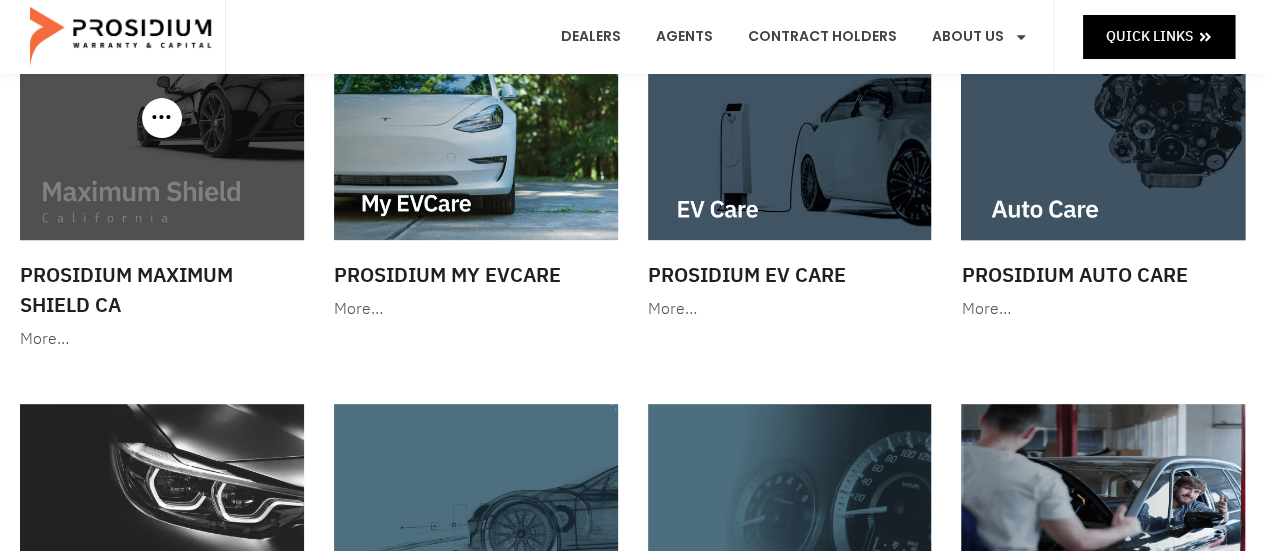 click on "More…" 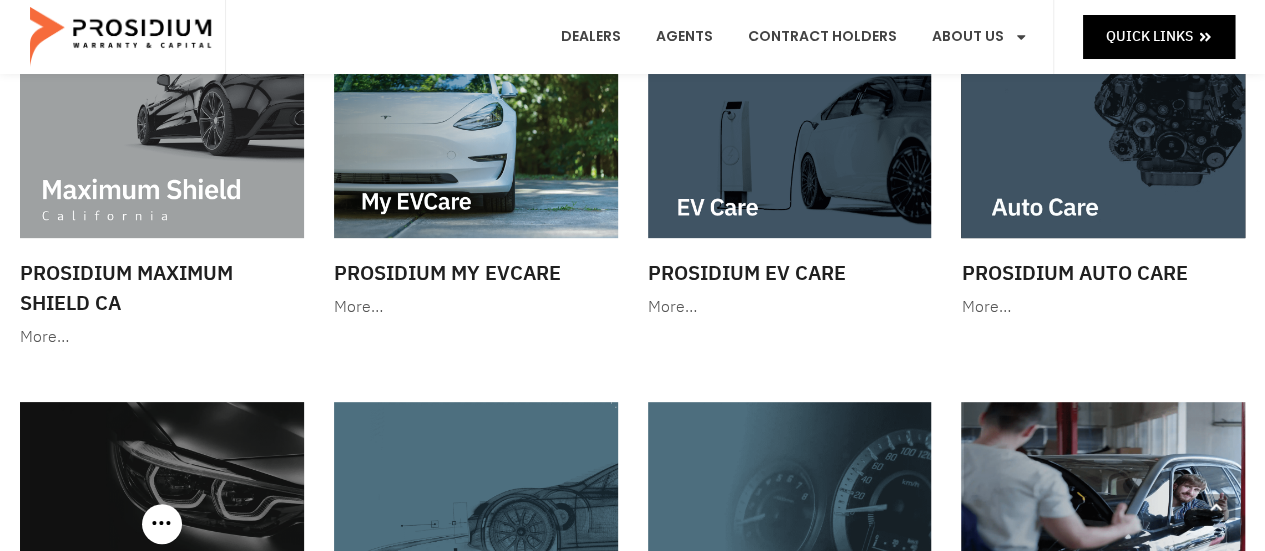 scroll, scrollTop: 300, scrollLeft: 0, axis: vertical 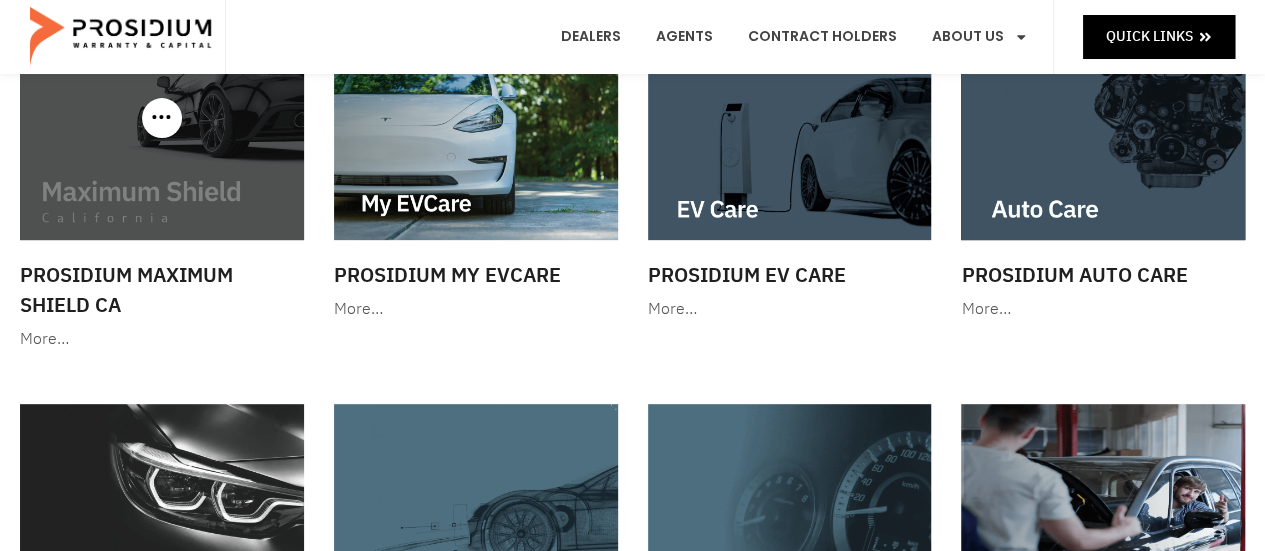 click 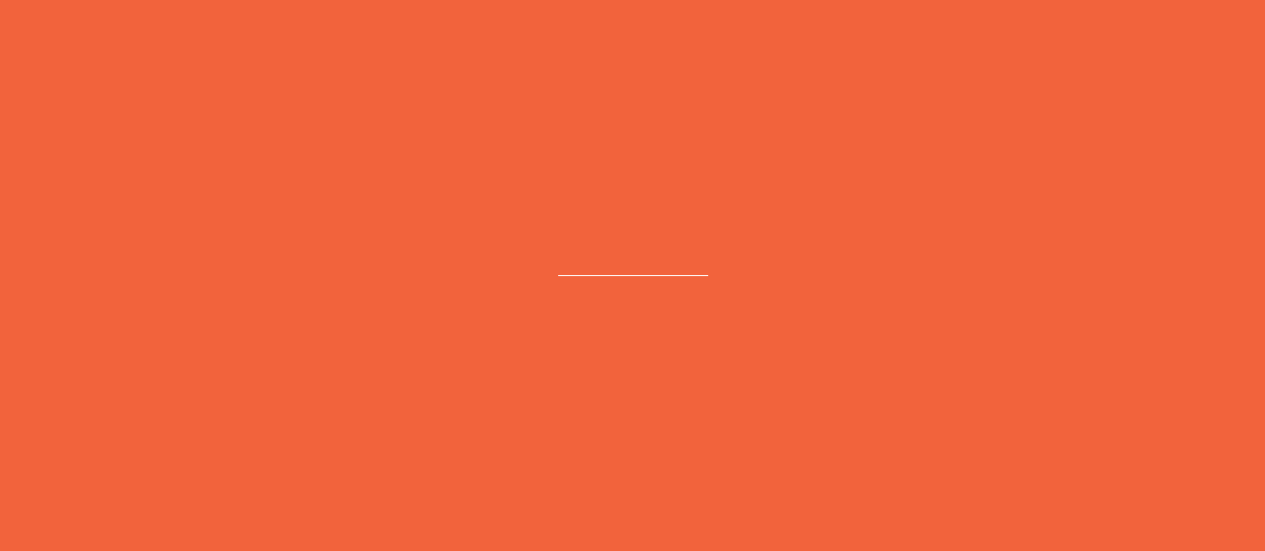 click at bounding box center [632, 275] 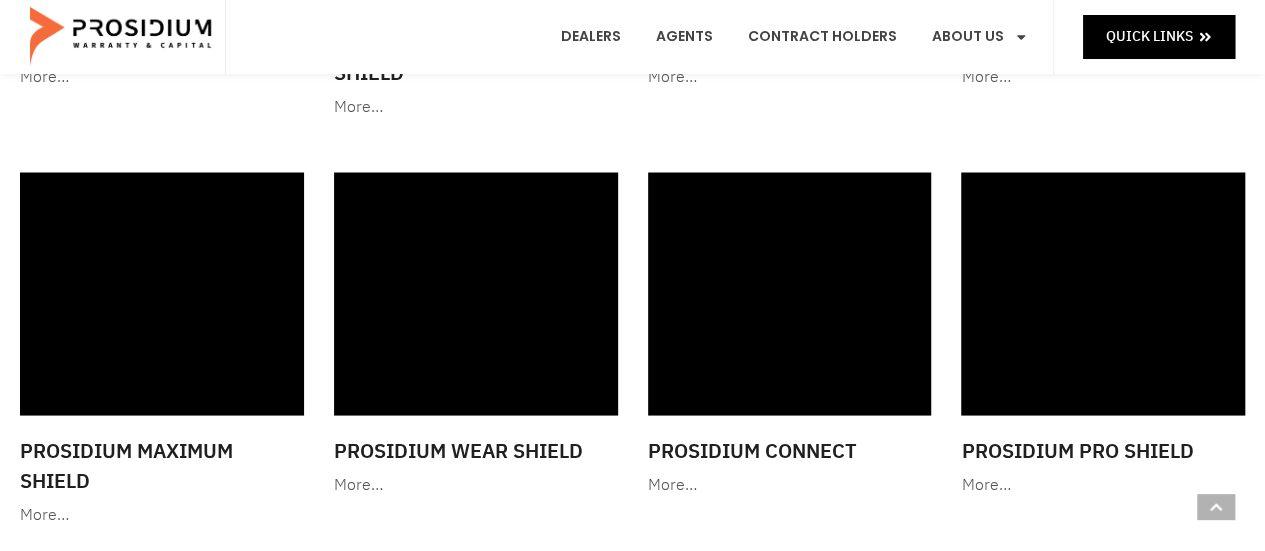 scroll, scrollTop: 1800, scrollLeft: 0, axis: vertical 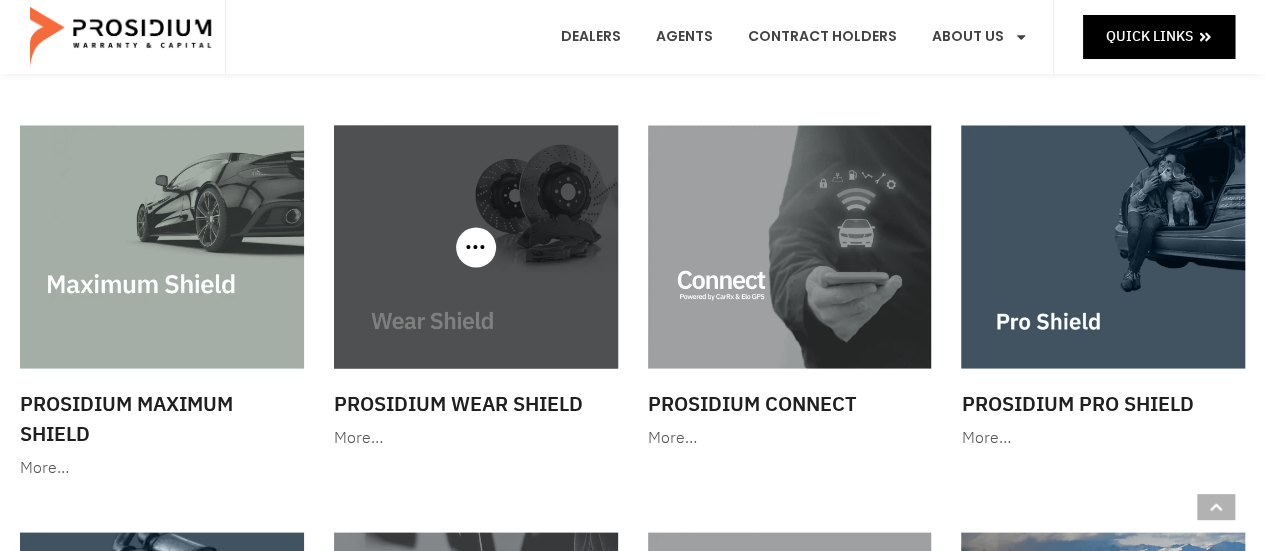 click 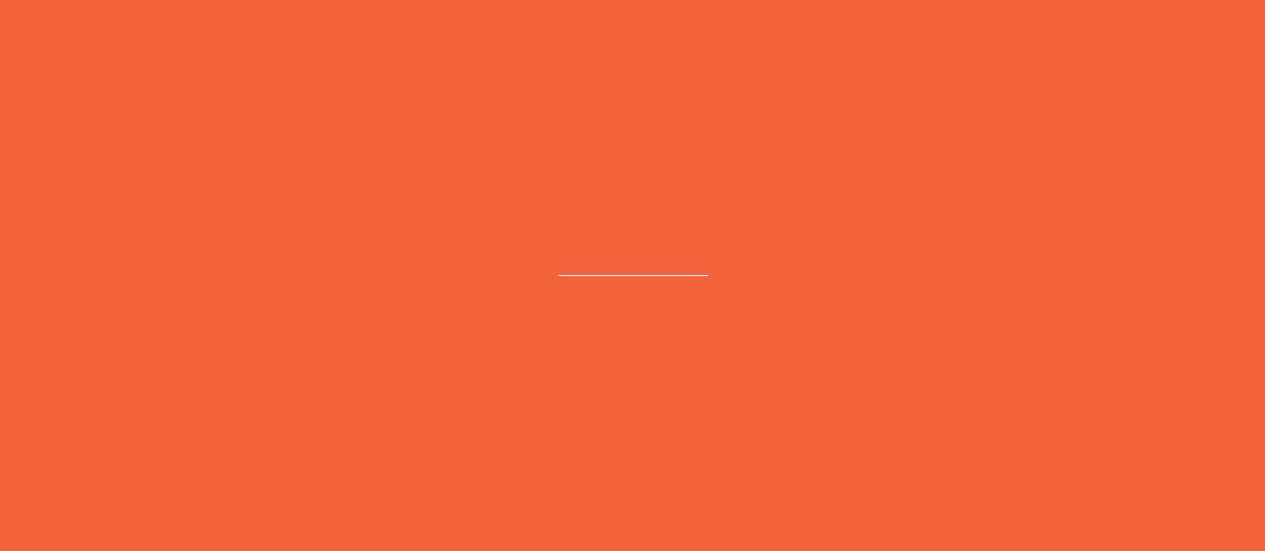 click at bounding box center [632, 275] 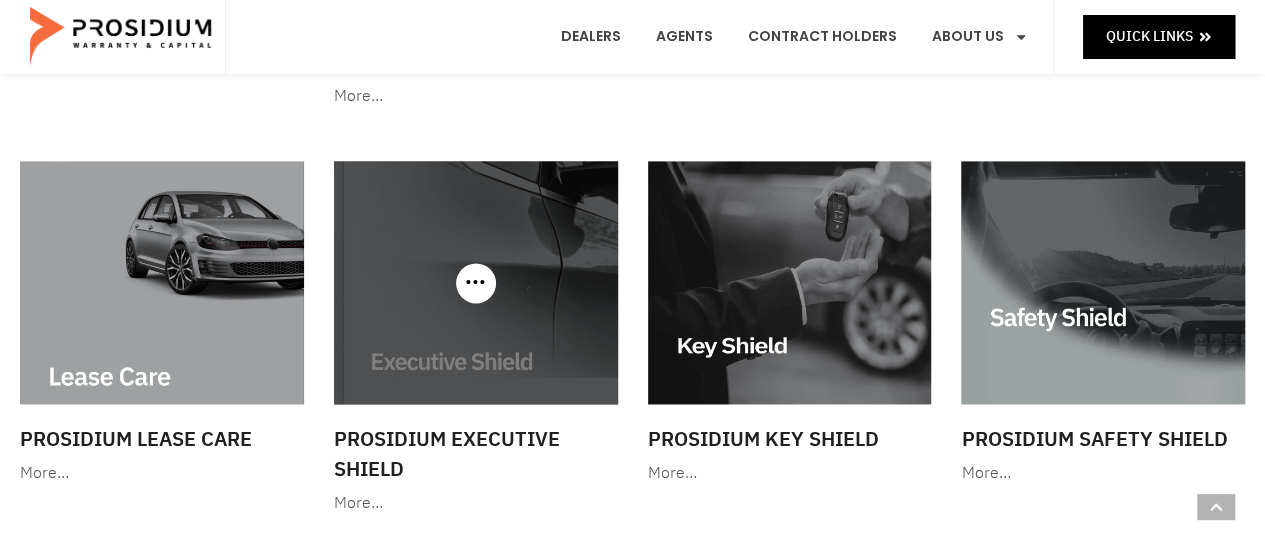 scroll, scrollTop: 1387, scrollLeft: 0, axis: vertical 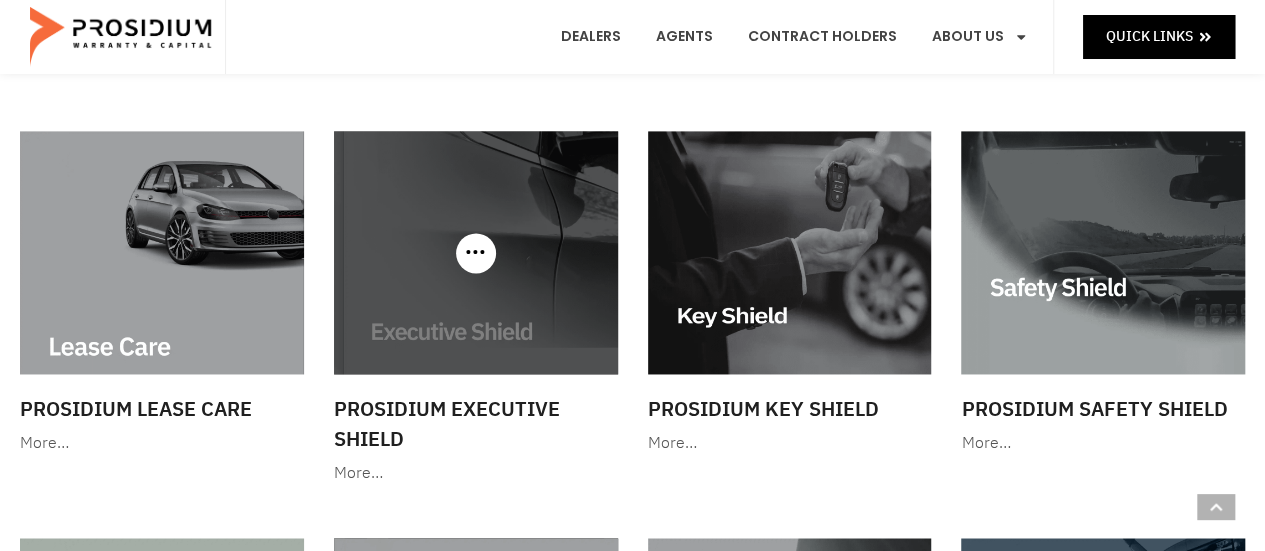 click 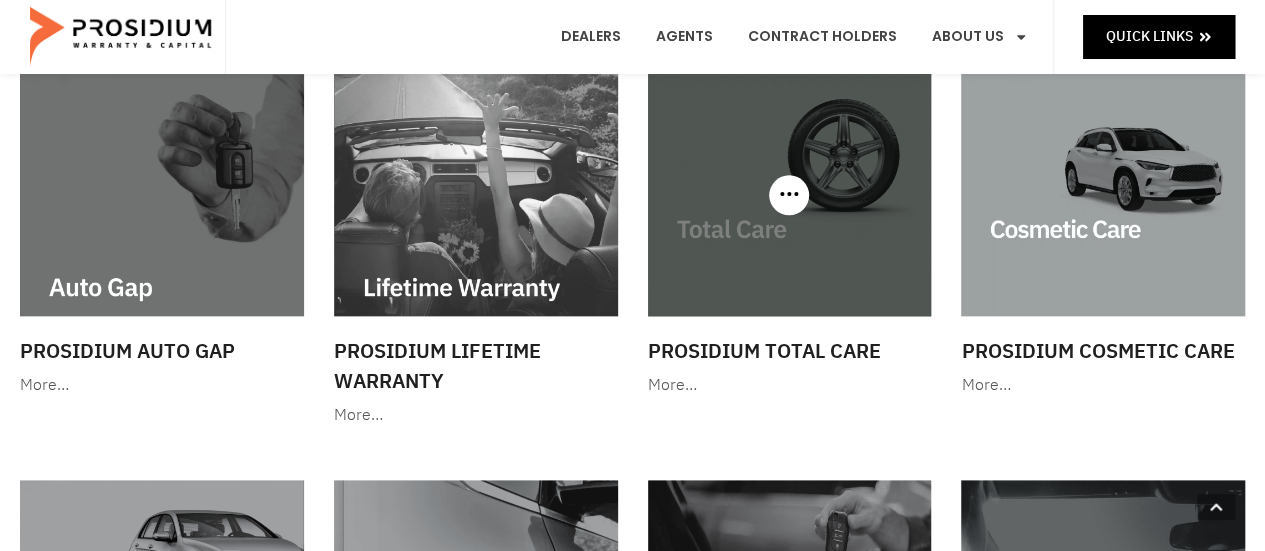 scroll, scrollTop: 977, scrollLeft: 0, axis: vertical 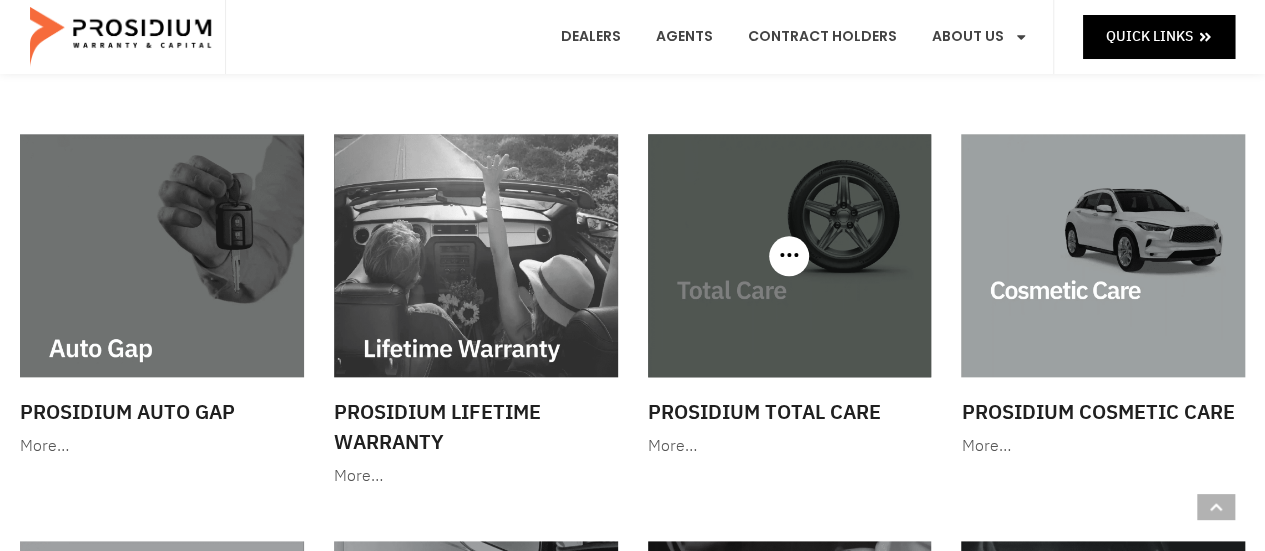 click 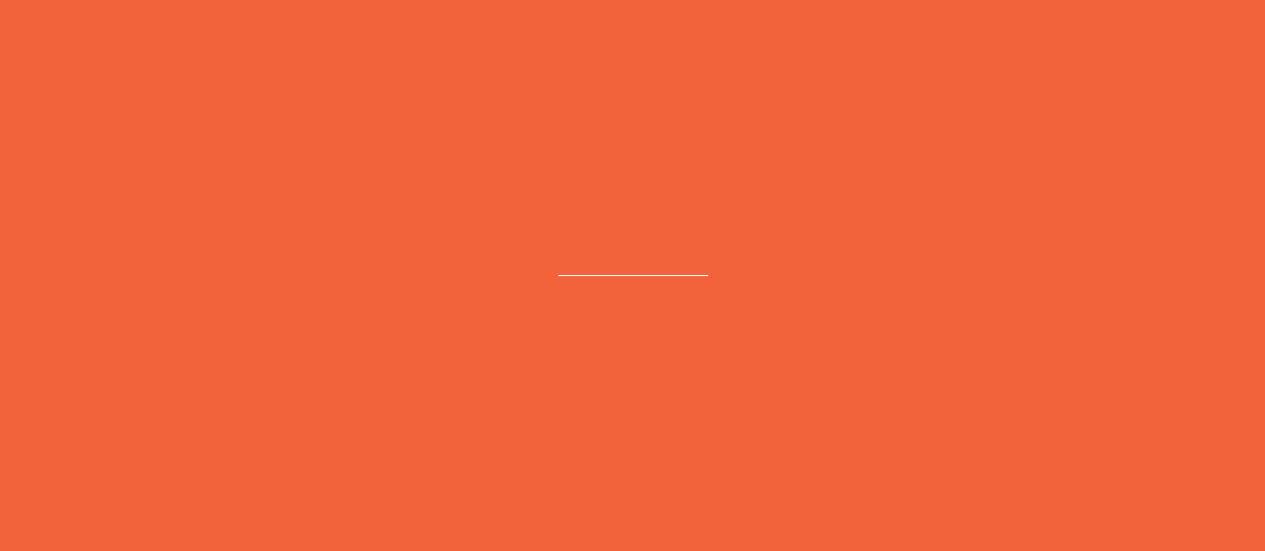click at bounding box center [632, 275] 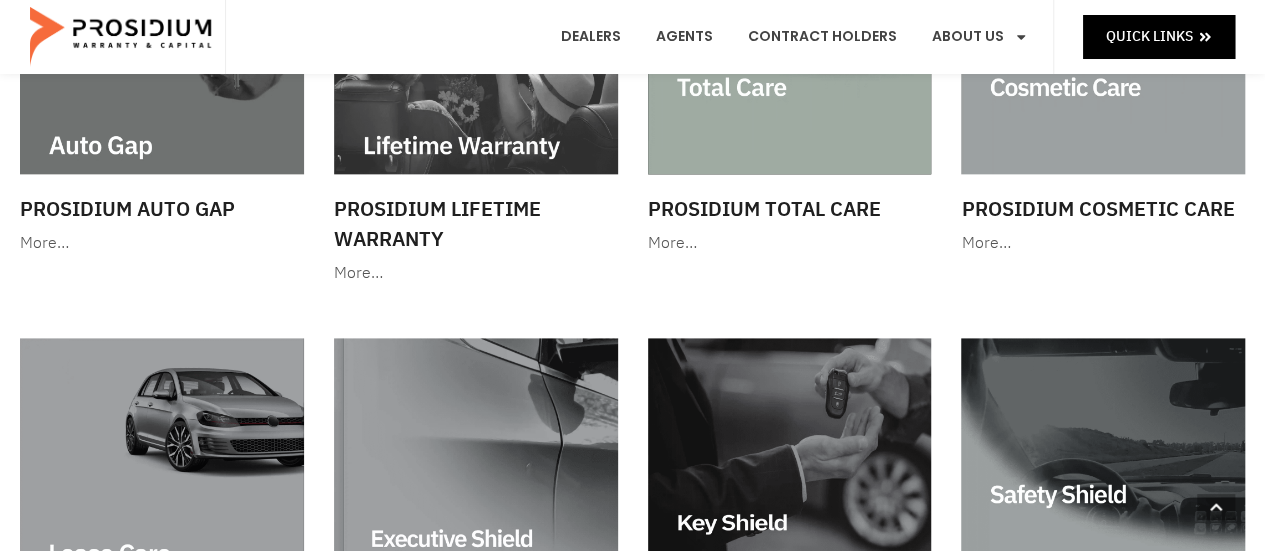 scroll, scrollTop: 1171, scrollLeft: 0, axis: vertical 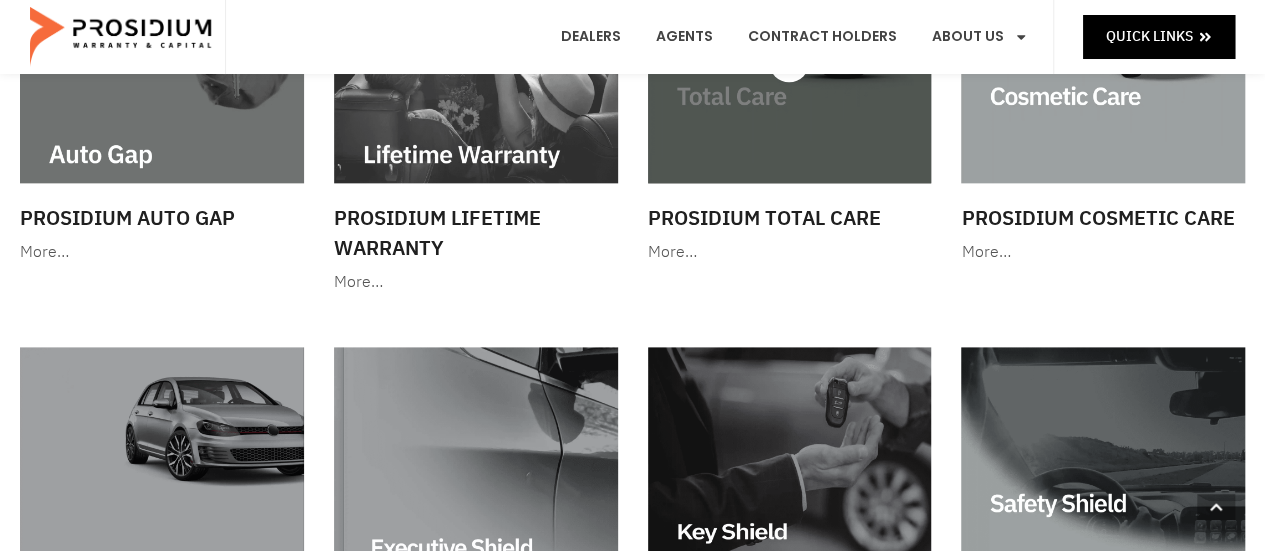 click 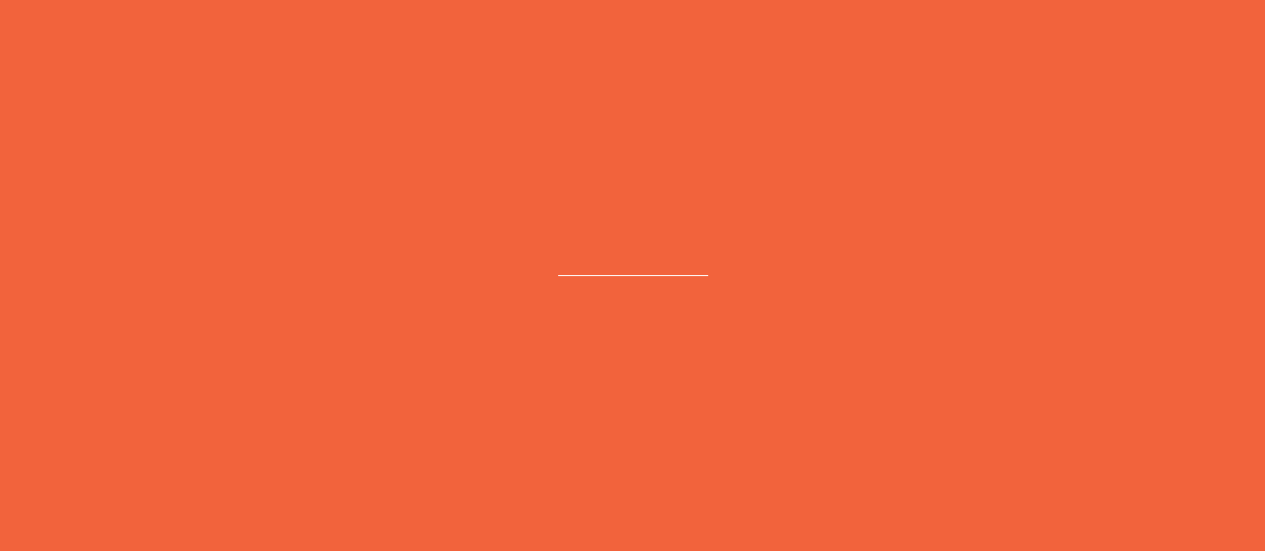 click at bounding box center (632, 275) 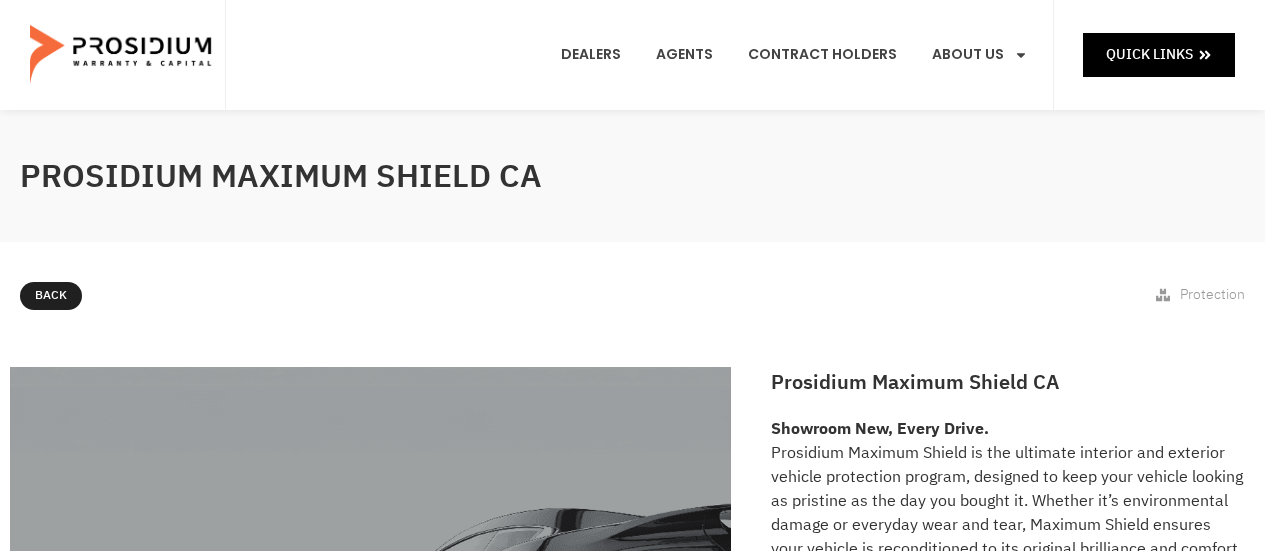 scroll, scrollTop: 0, scrollLeft: 0, axis: both 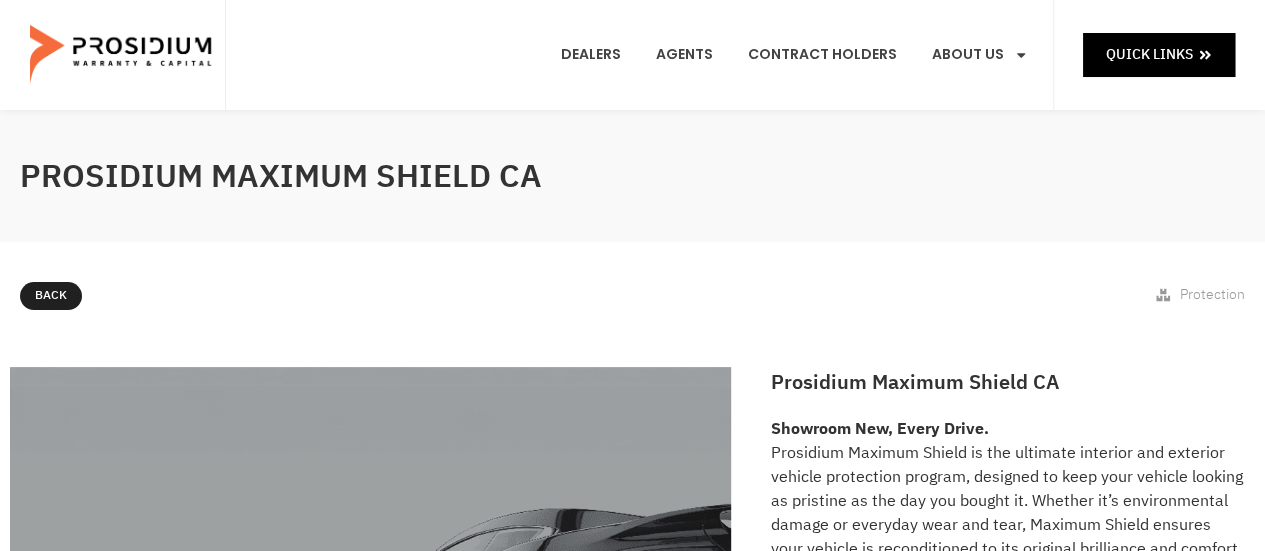 click 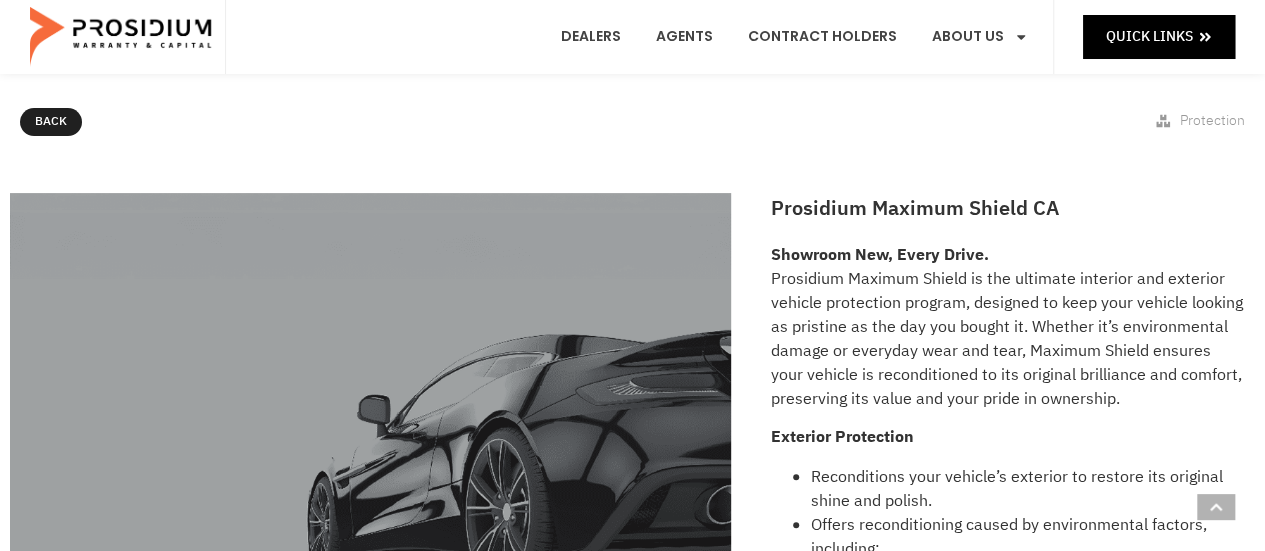scroll, scrollTop: 0, scrollLeft: 0, axis: both 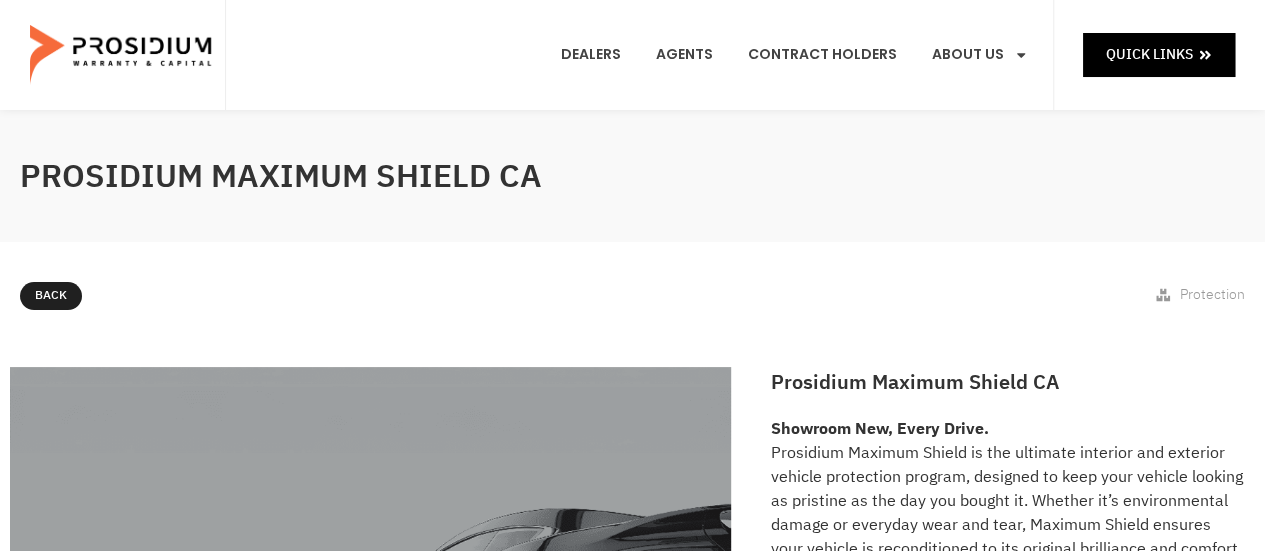 click on "Back
Protection" at bounding box center (632, 299) 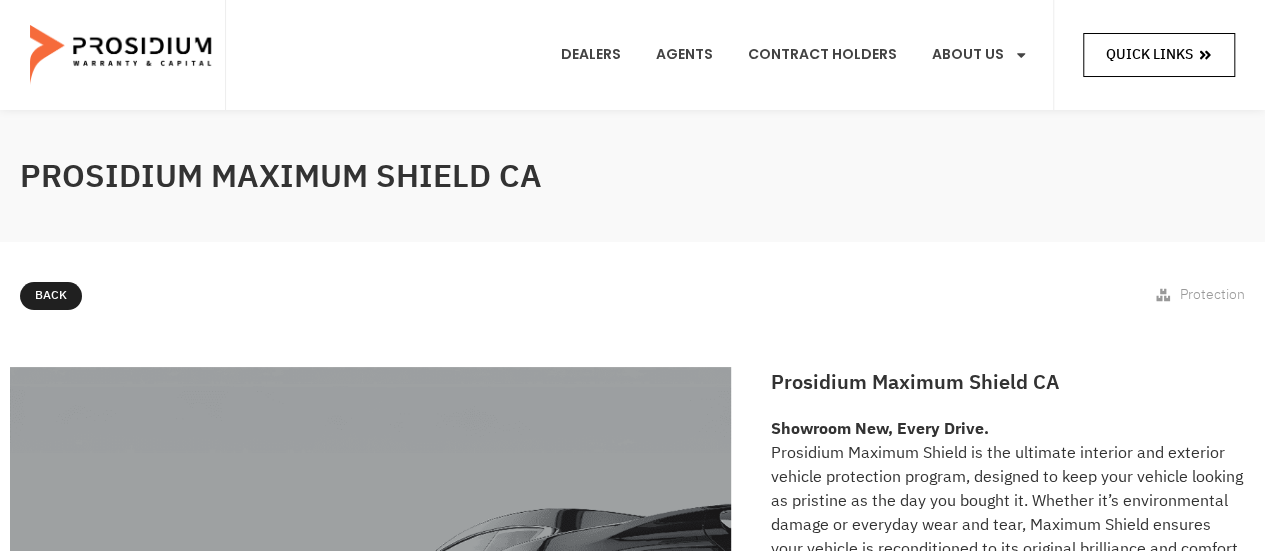 click on "Quick Links" at bounding box center (1149, 54) 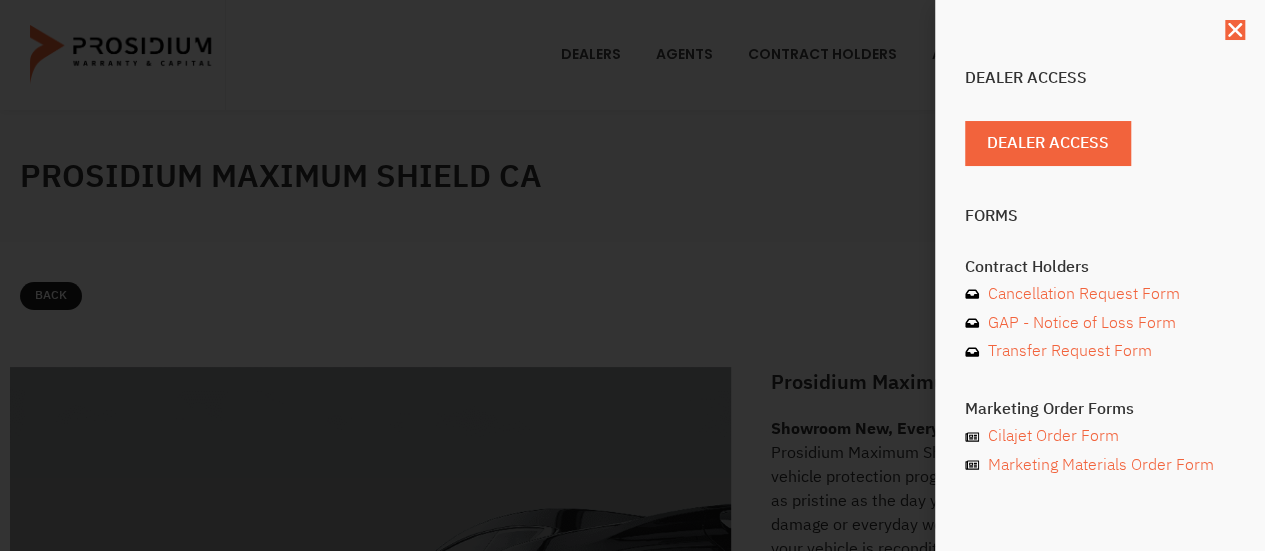 click on "Dealer Access
Dealer Access
Forms
Contract Holders
Cancellation Request Form
GAP - Notice of Loss Form
Transfer Request Form
Marketing Order Forms
Cilajet Order Form
Marketing Materials Order Form" at bounding box center (632, 275) 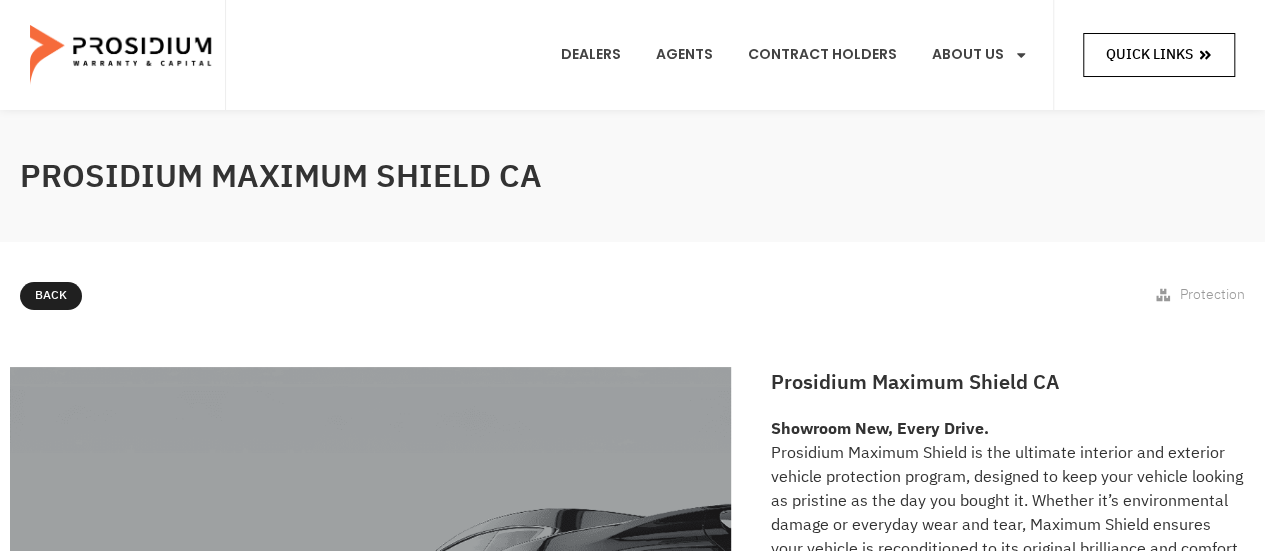 click on "Quick Links" at bounding box center (1149, 54) 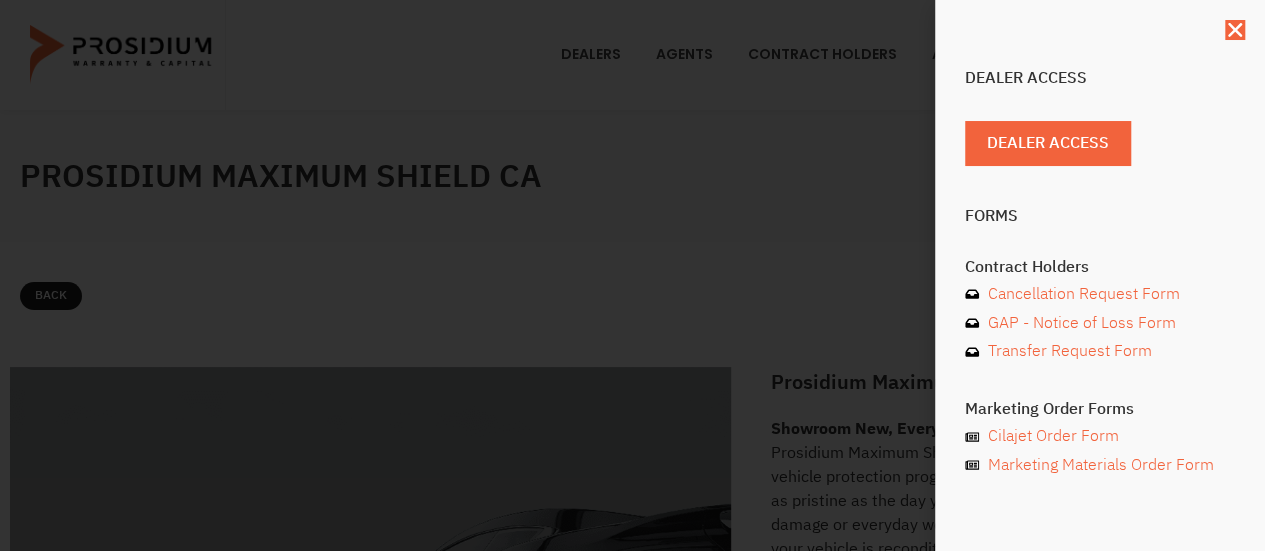 click on "Dealer Access
Dealer Access
Forms
Contract Holders
Cancellation Request Form
GAP - Notice of Loss Form
Transfer Request Form
Marketing Order Forms
Cilajet Order Form
Marketing Materials Order Form" at bounding box center (632, 275) 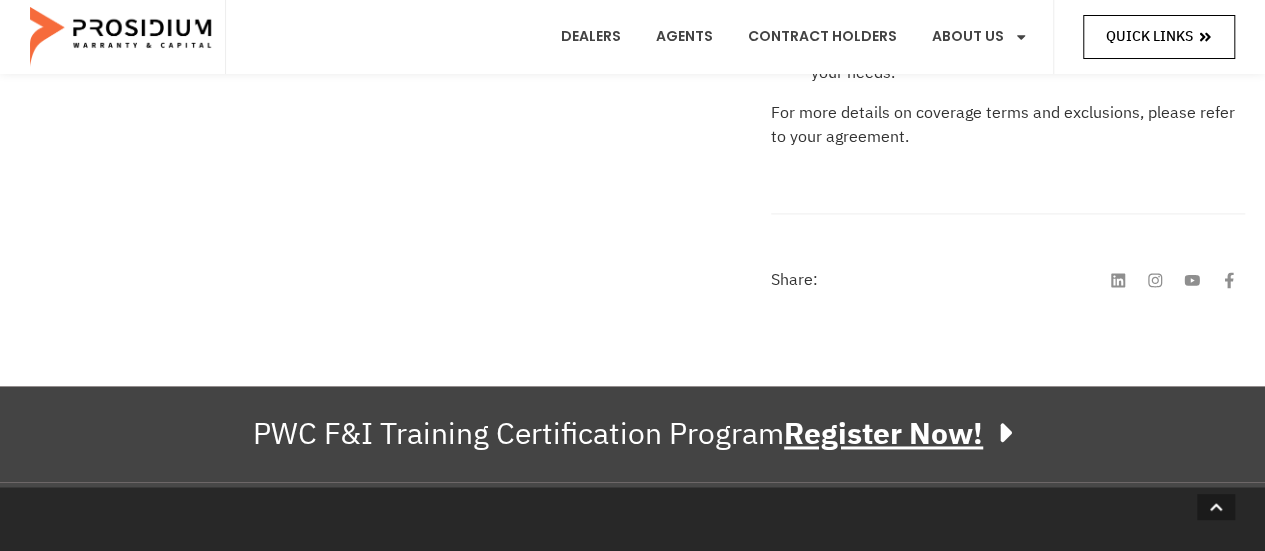 scroll, scrollTop: 1100, scrollLeft: 0, axis: vertical 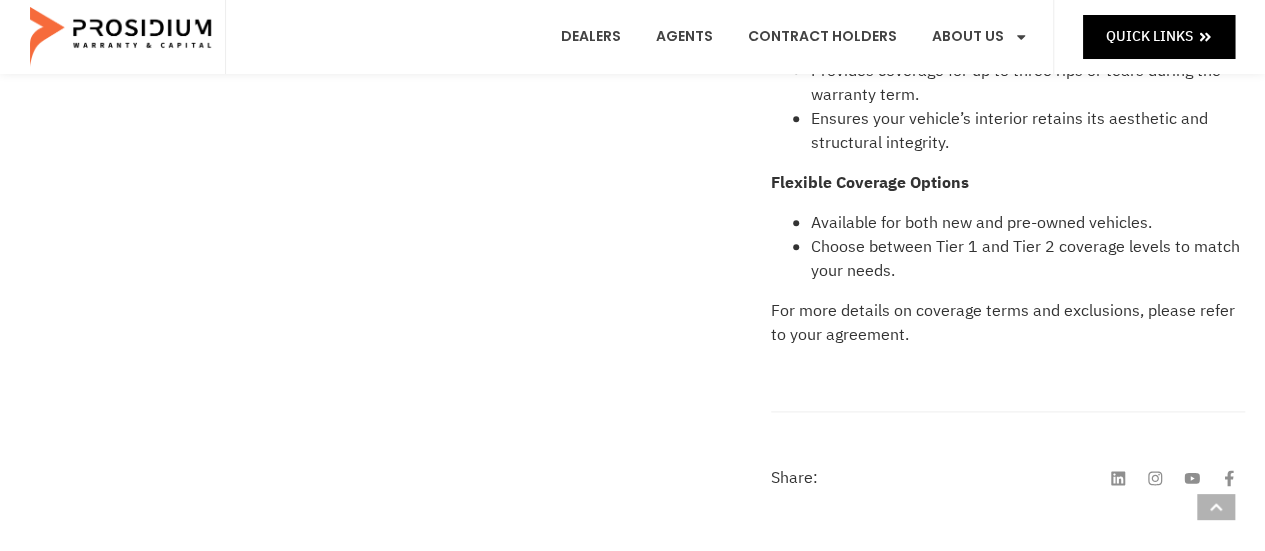 drag, startPoint x: 630, startPoint y: 284, endPoint x: 520, endPoint y: 228, distance: 123.4342 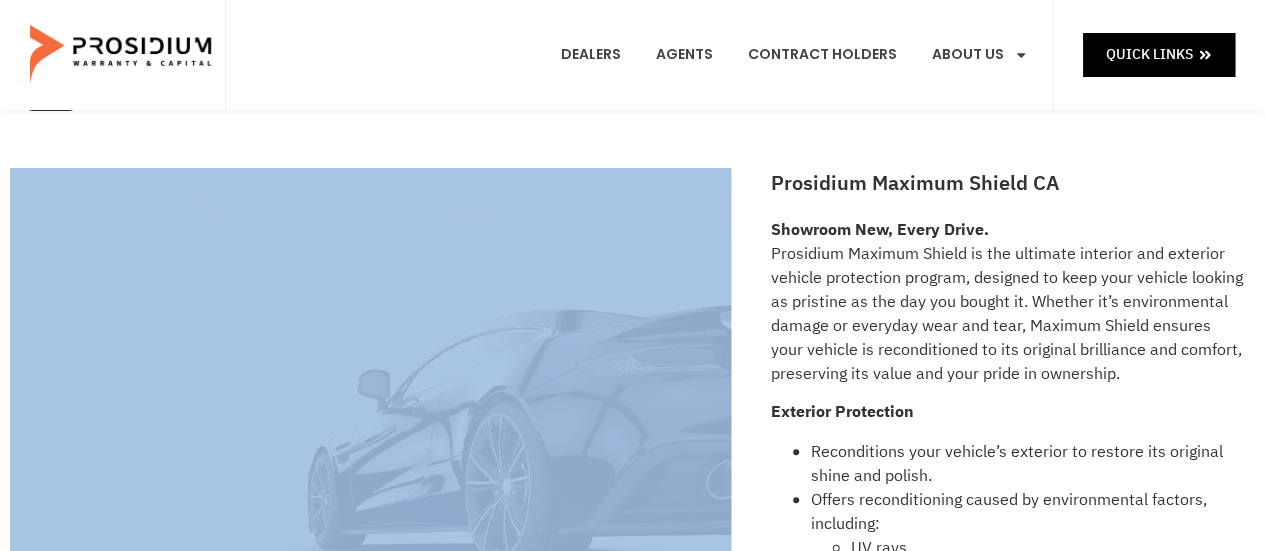 scroll, scrollTop: 0, scrollLeft: 0, axis: both 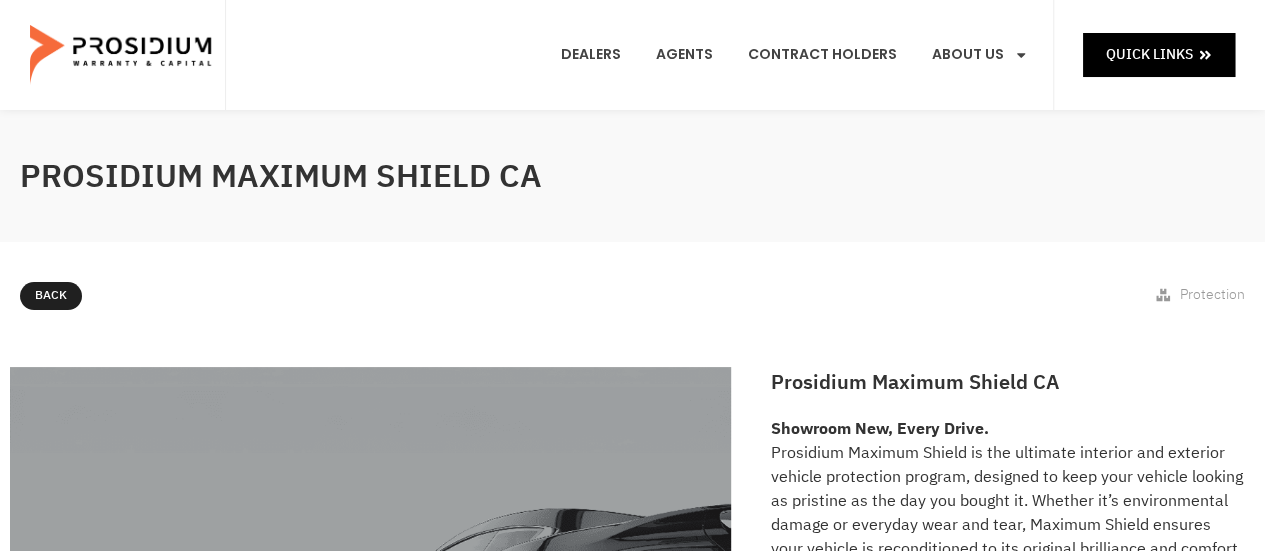 click on "Protection" at bounding box center [1212, 294] 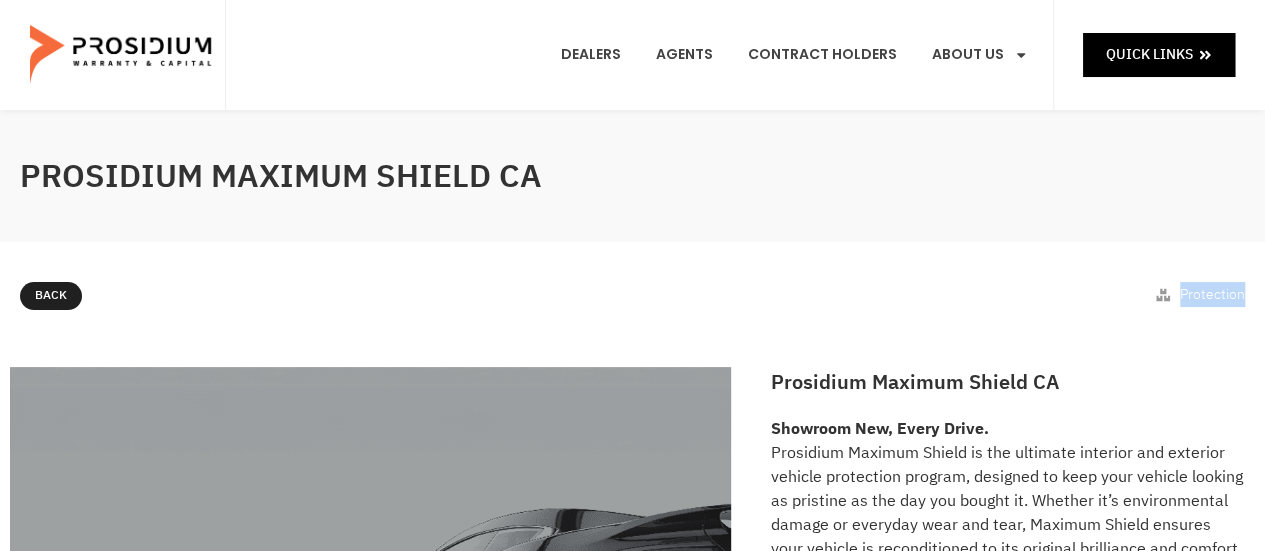 click on "Protection" at bounding box center (1212, 294) 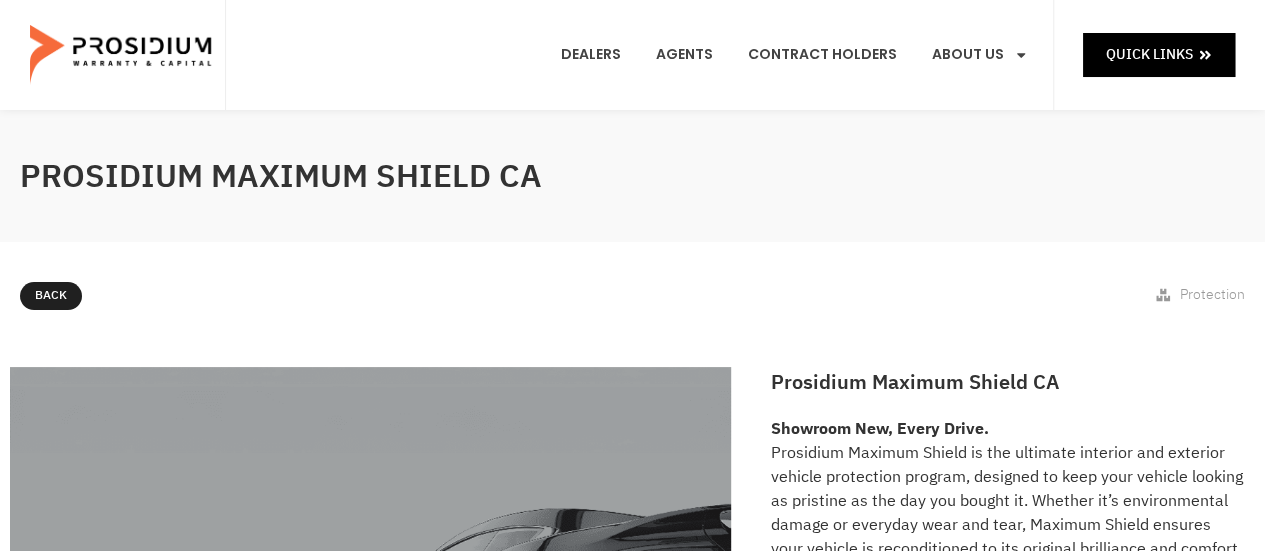 click 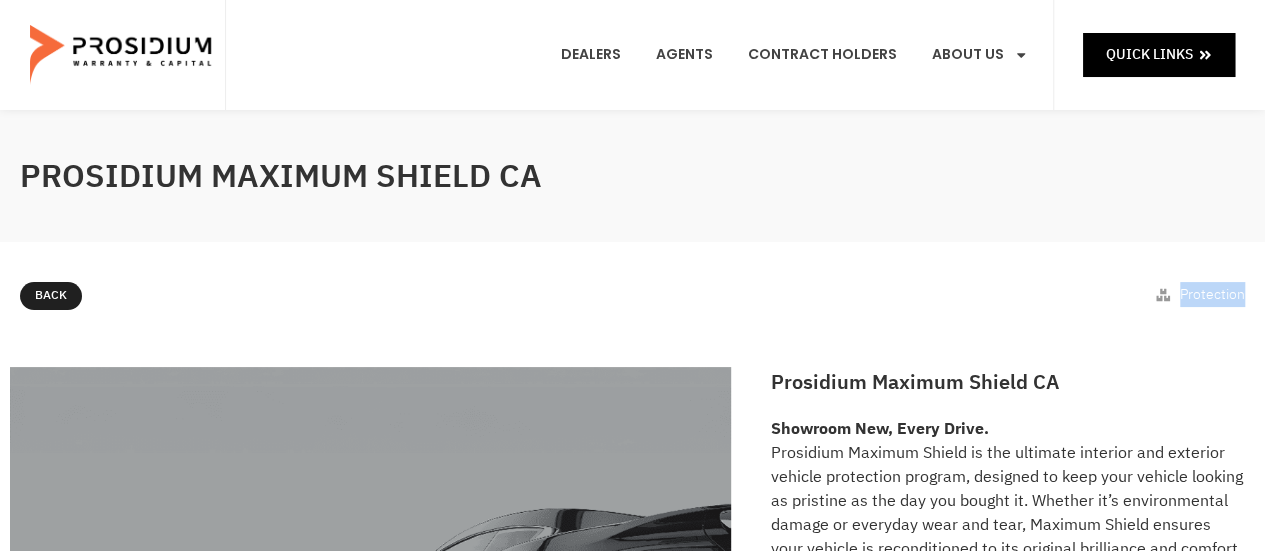 click 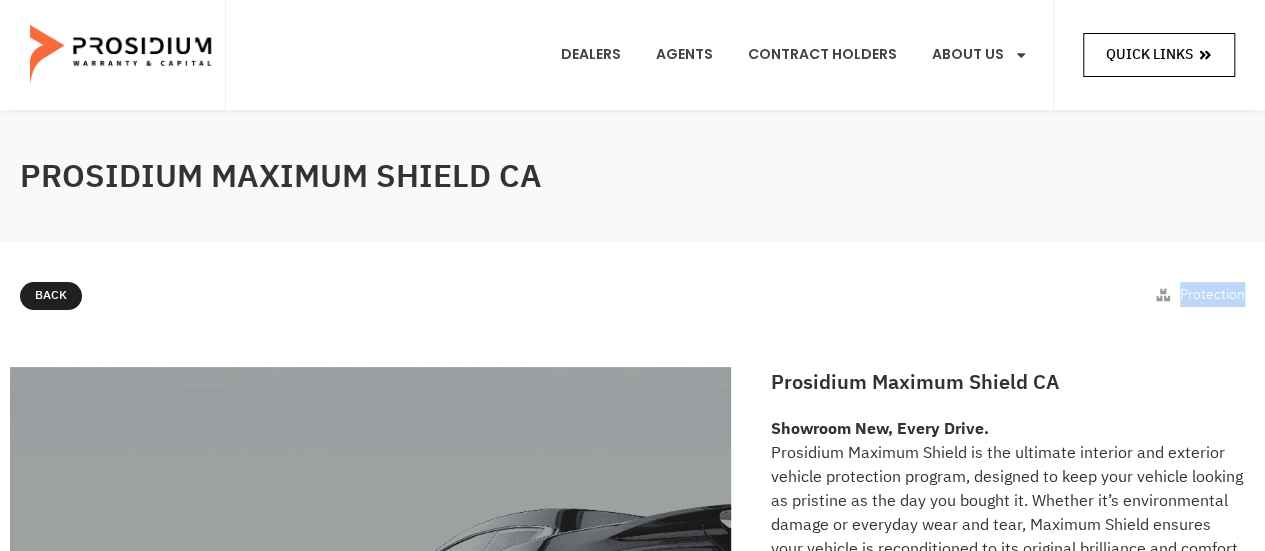 click on "Quick Links" at bounding box center [1149, 54] 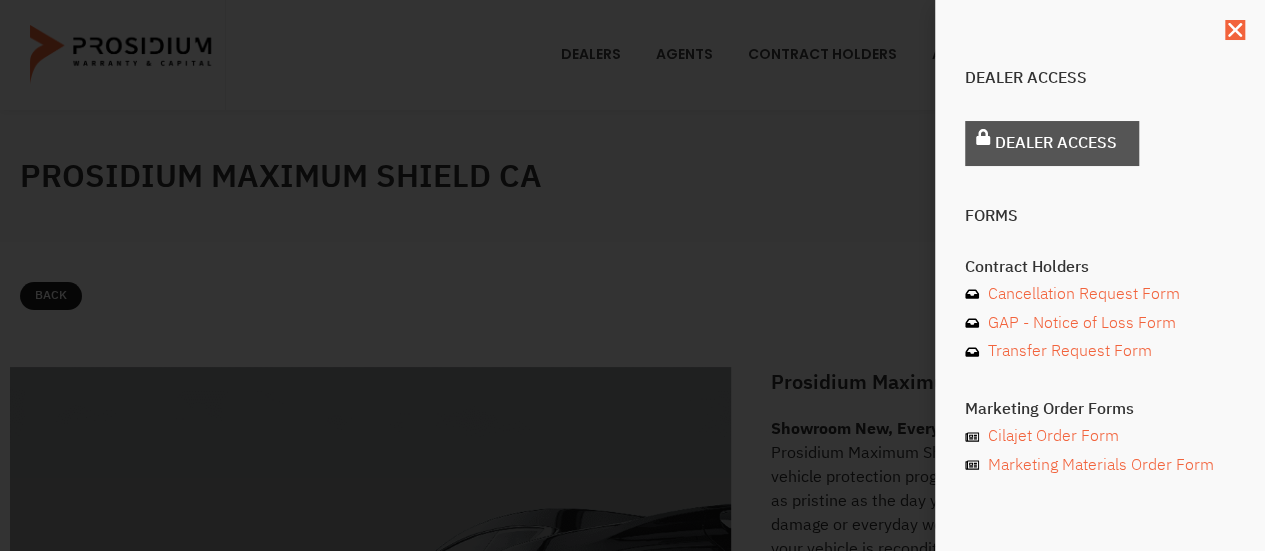 click on "Dealer Access" at bounding box center (1056, 143) 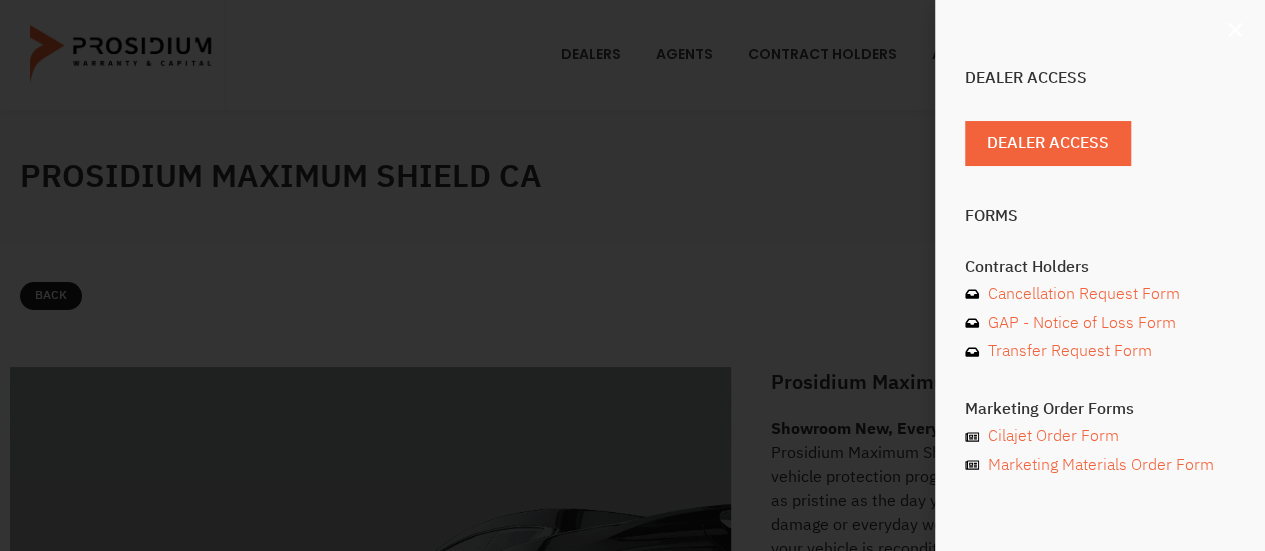 click 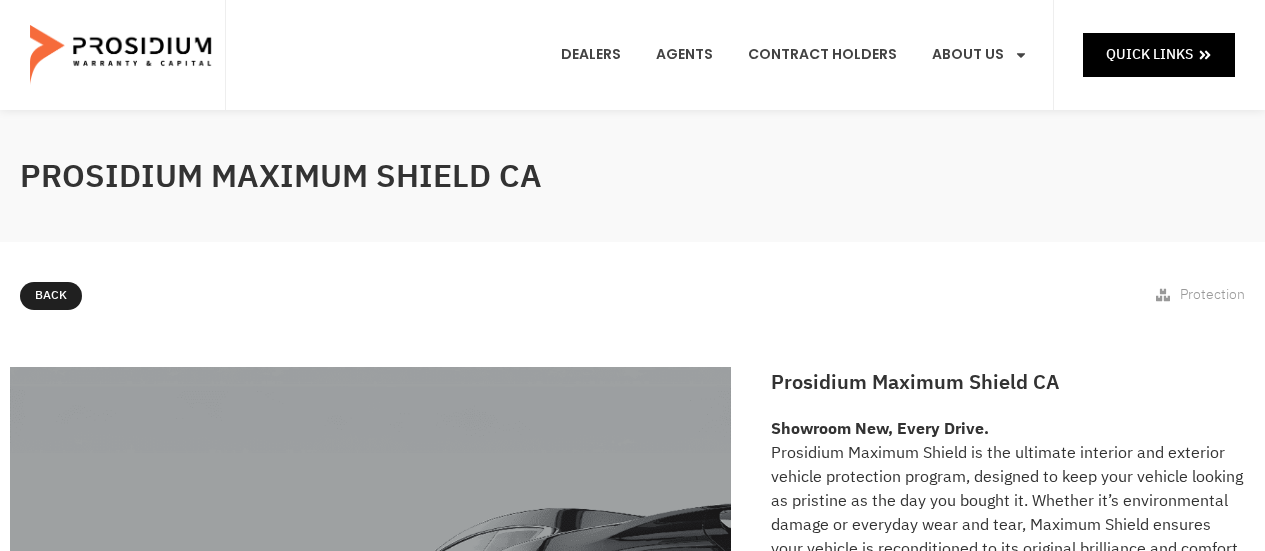 scroll, scrollTop: 0, scrollLeft: 0, axis: both 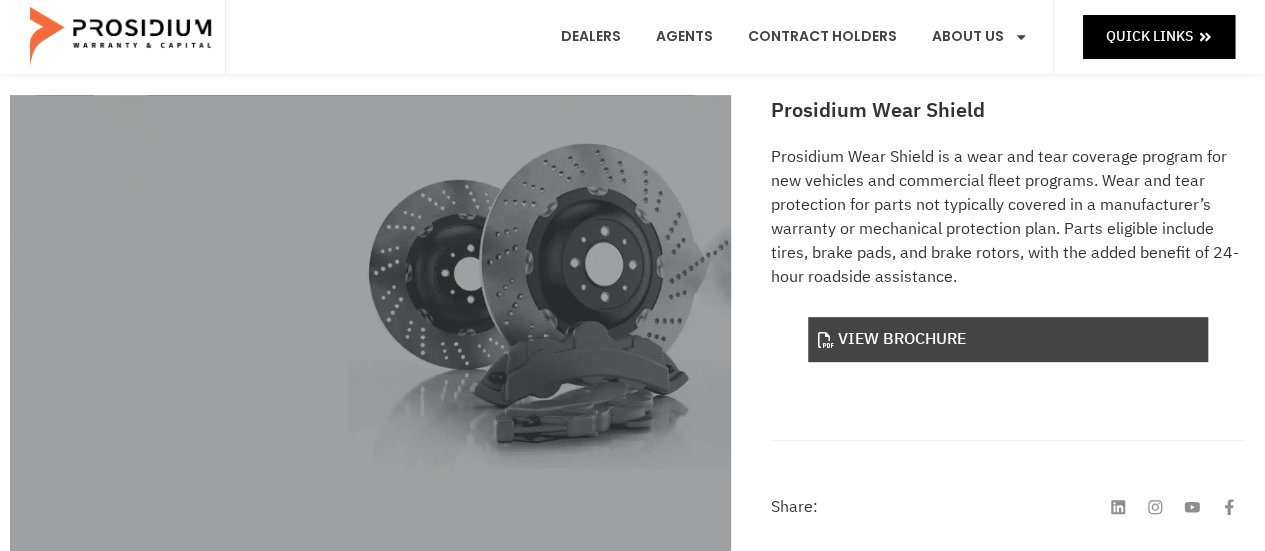 click on "View Brochure" at bounding box center (1008, 339) 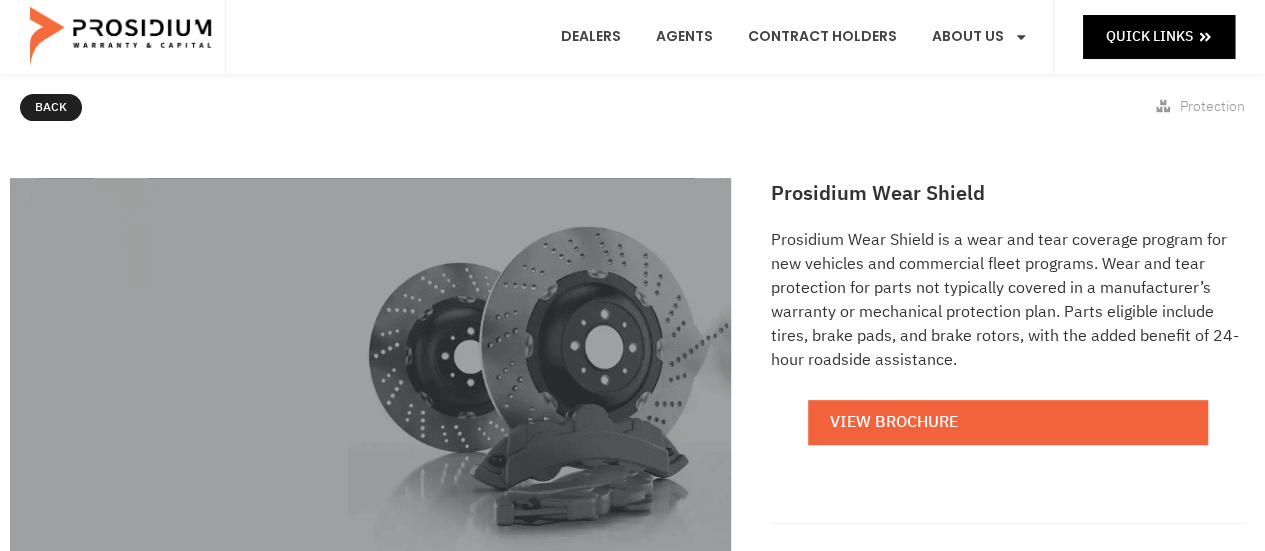 scroll, scrollTop: 200, scrollLeft: 0, axis: vertical 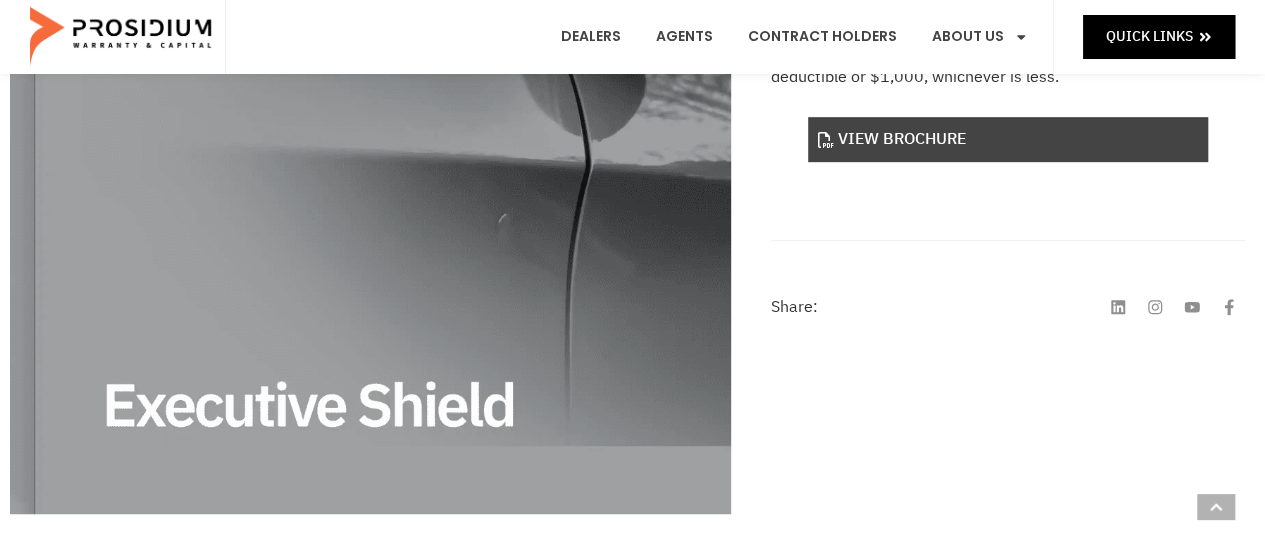 click on "View Brochure" at bounding box center [1008, 139] 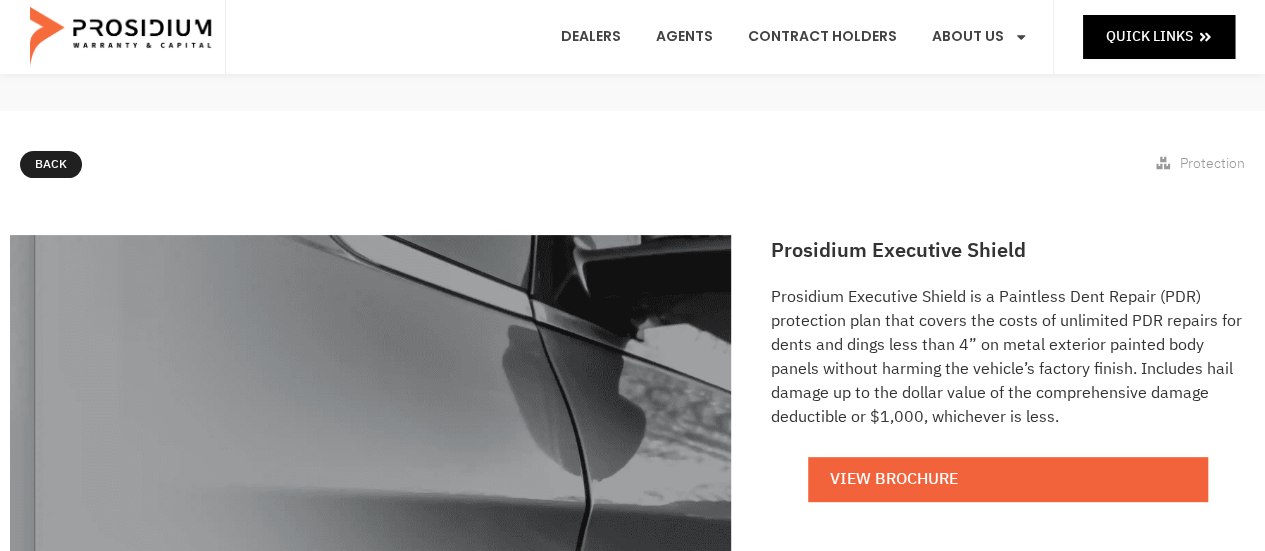 scroll, scrollTop: 0, scrollLeft: 0, axis: both 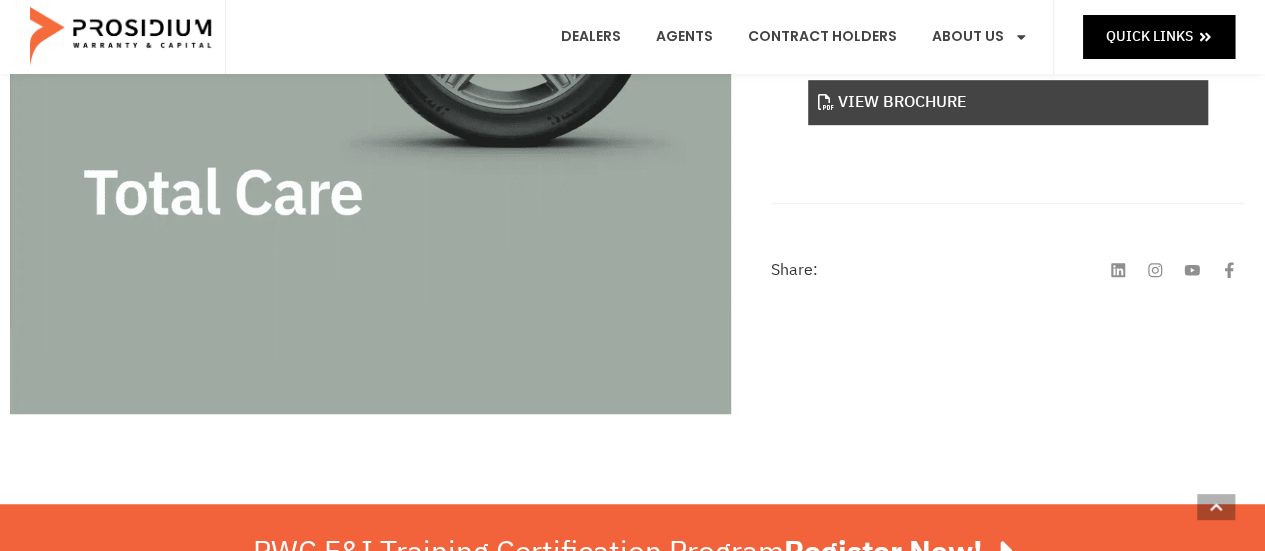 click on "View Brochure" at bounding box center [1008, 102] 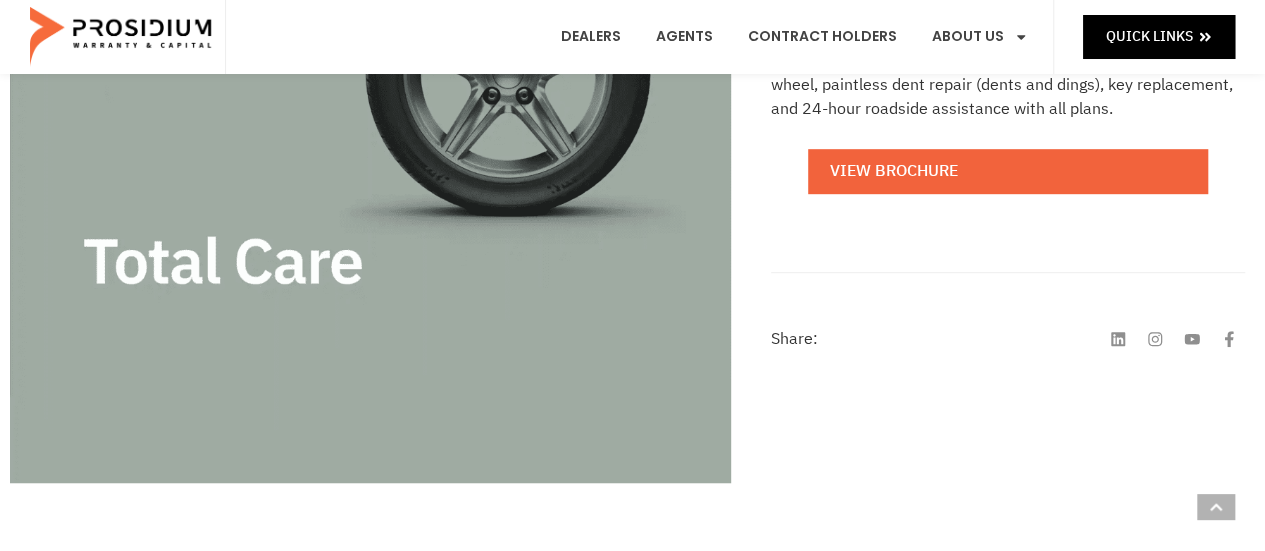 scroll, scrollTop: 500, scrollLeft: 0, axis: vertical 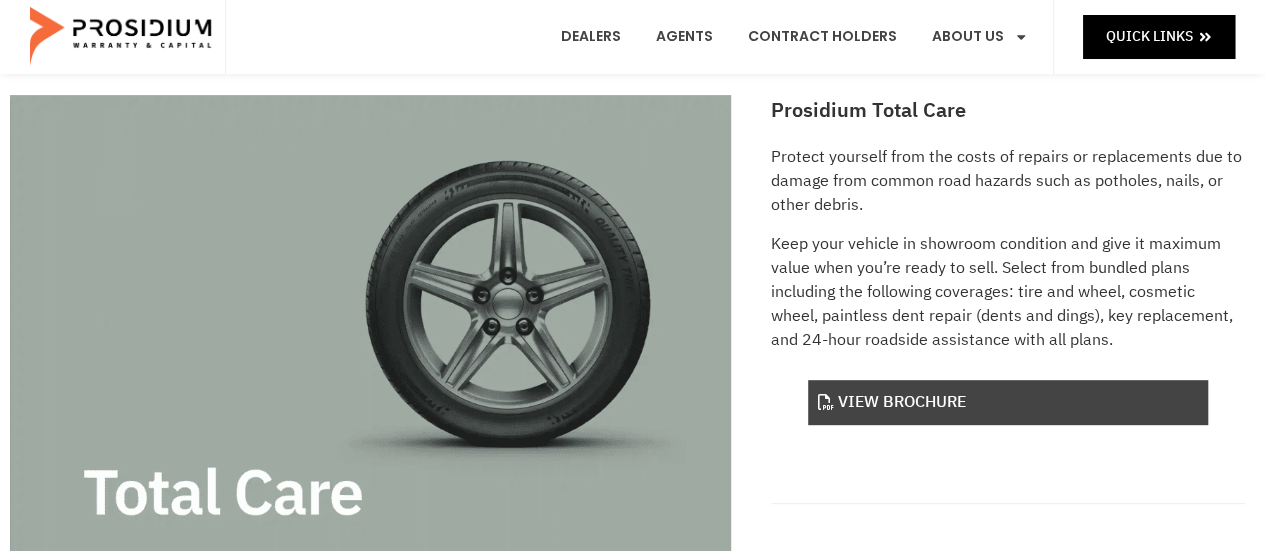 click on "View Brochure" at bounding box center (1008, 402) 